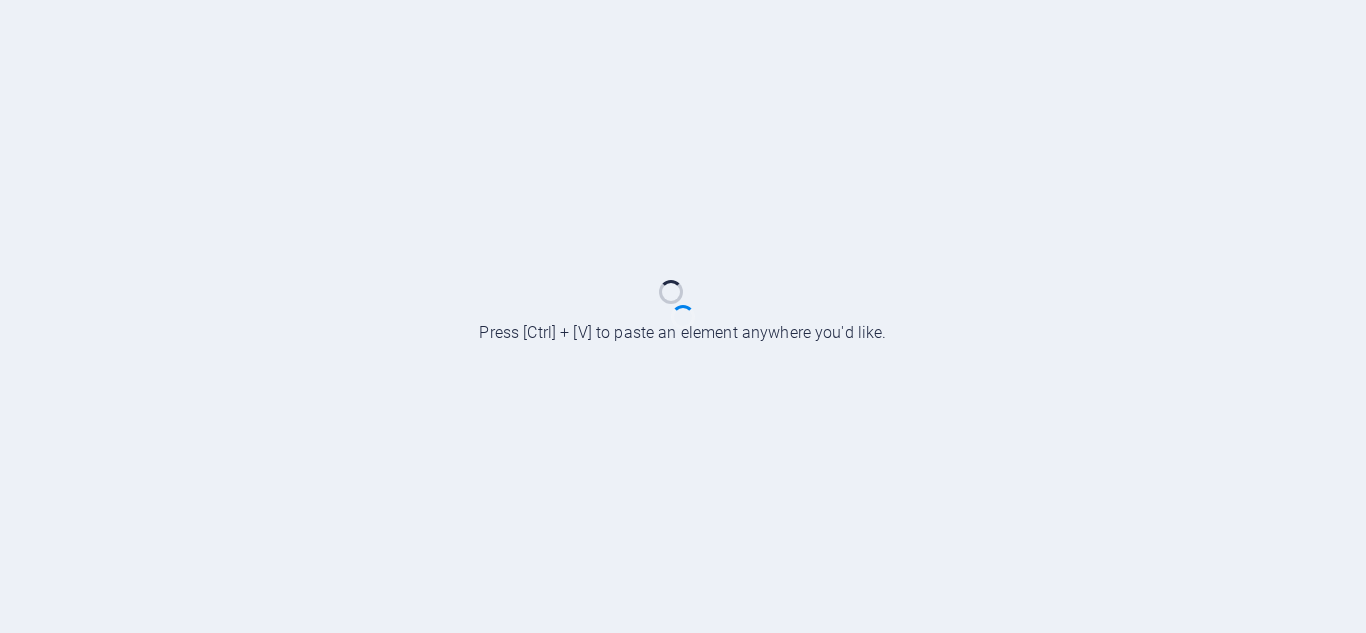 scroll, scrollTop: 0, scrollLeft: 0, axis: both 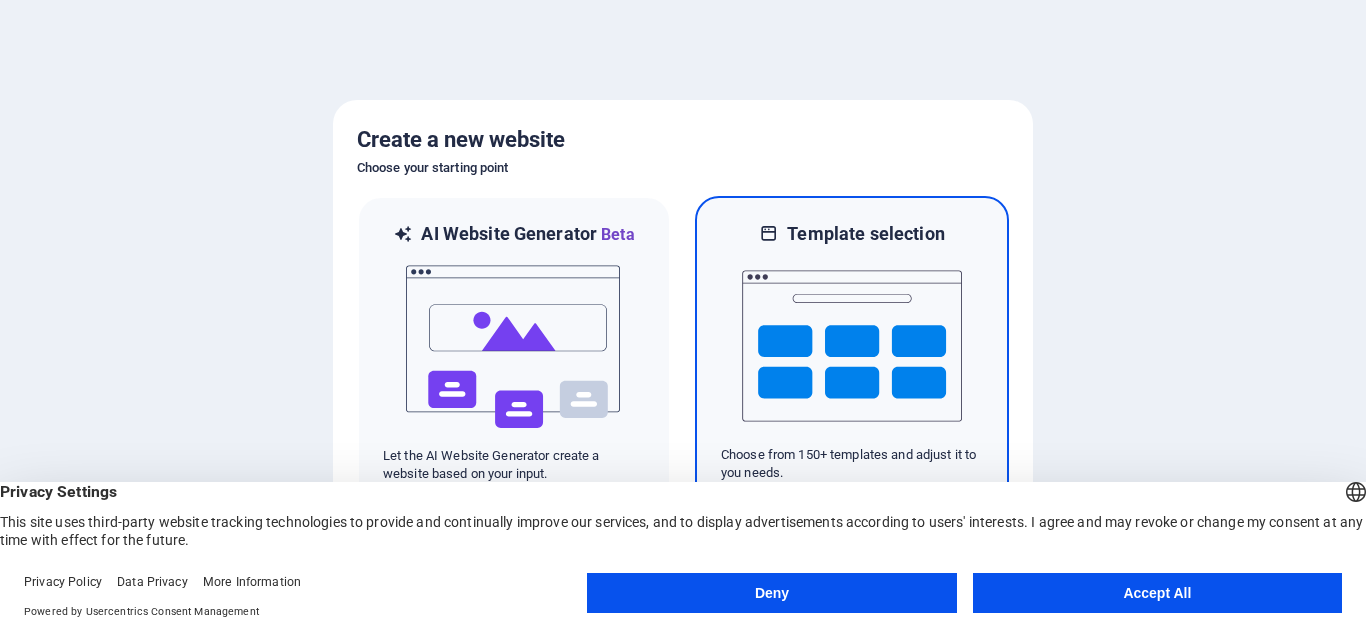 click at bounding box center [852, 346] 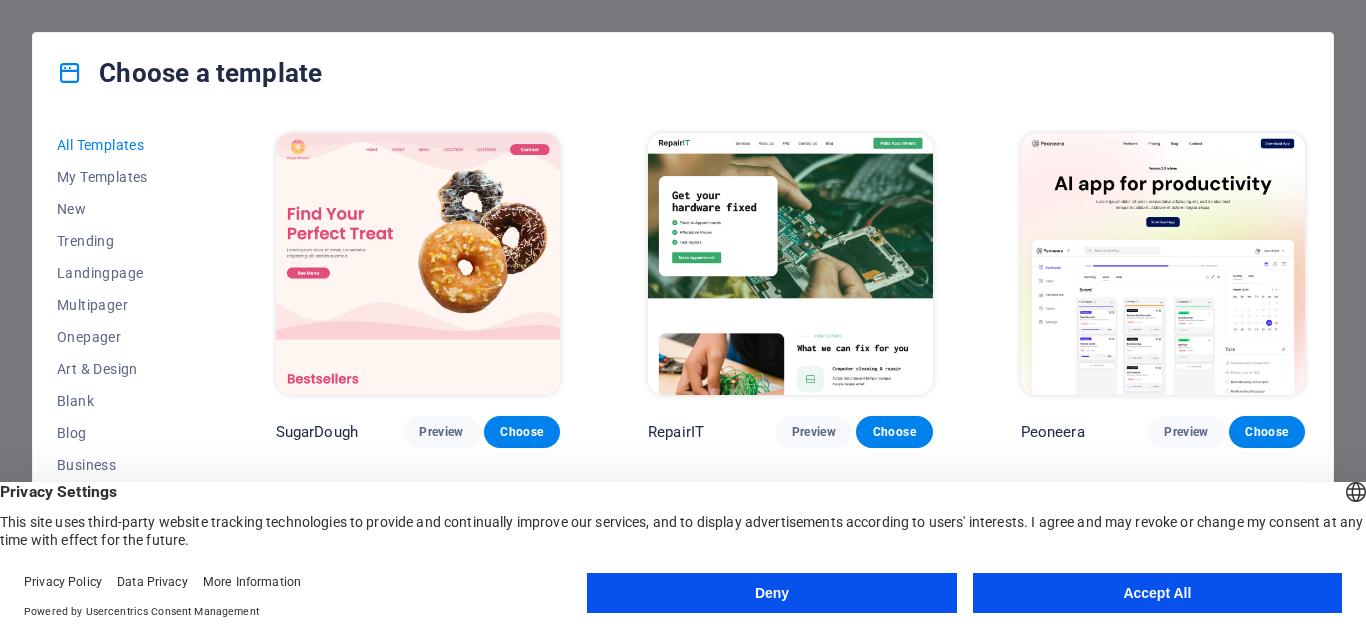 scroll, scrollTop: 100, scrollLeft: 0, axis: vertical 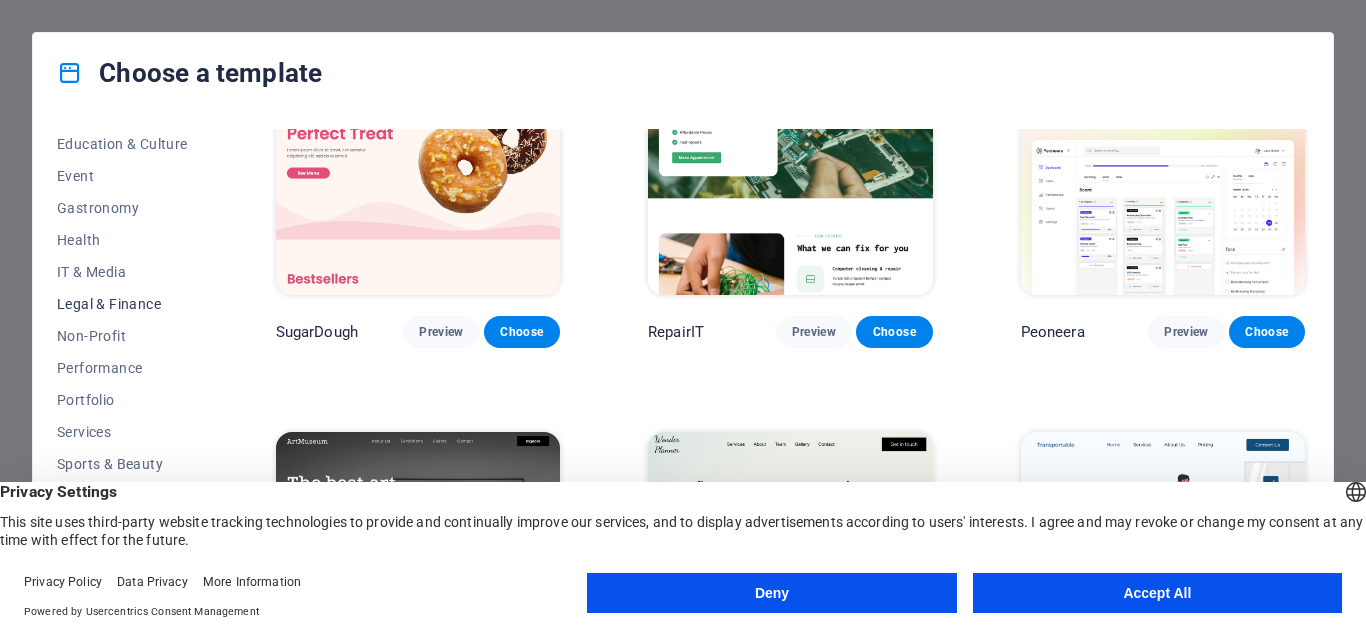 click on "Legal & Finance" at bounding box center [122, 304] 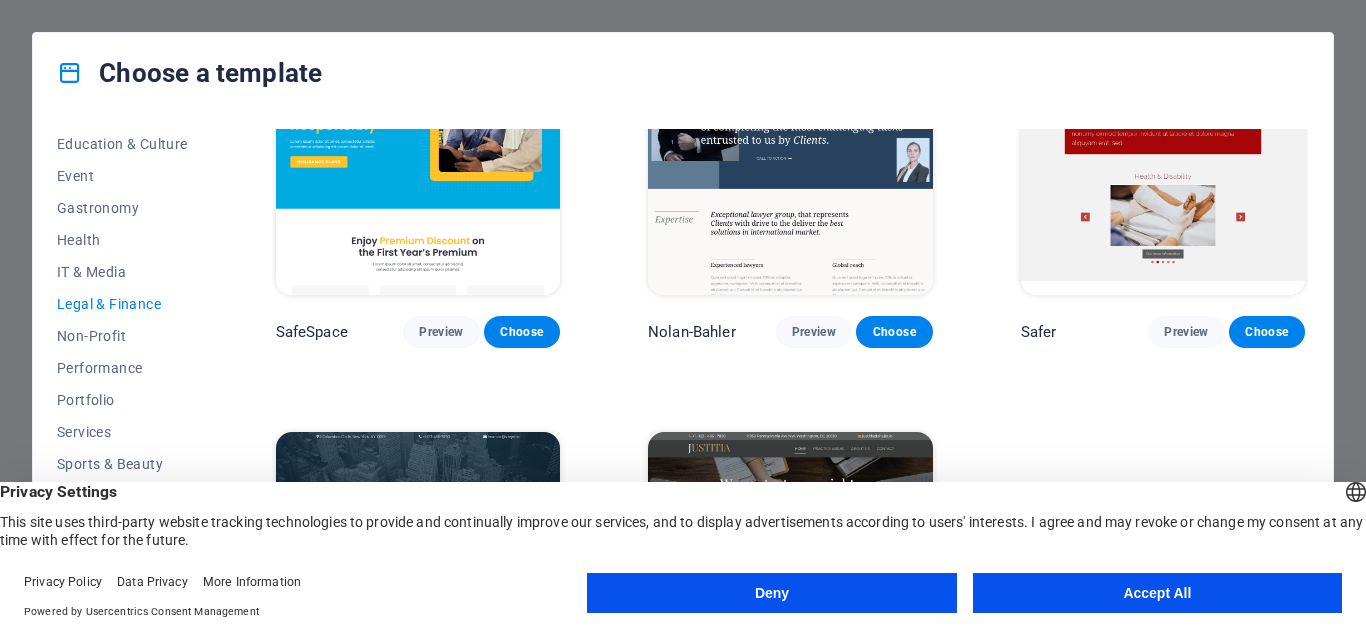 click on "Accept All" at bounding box center [1157, 593] 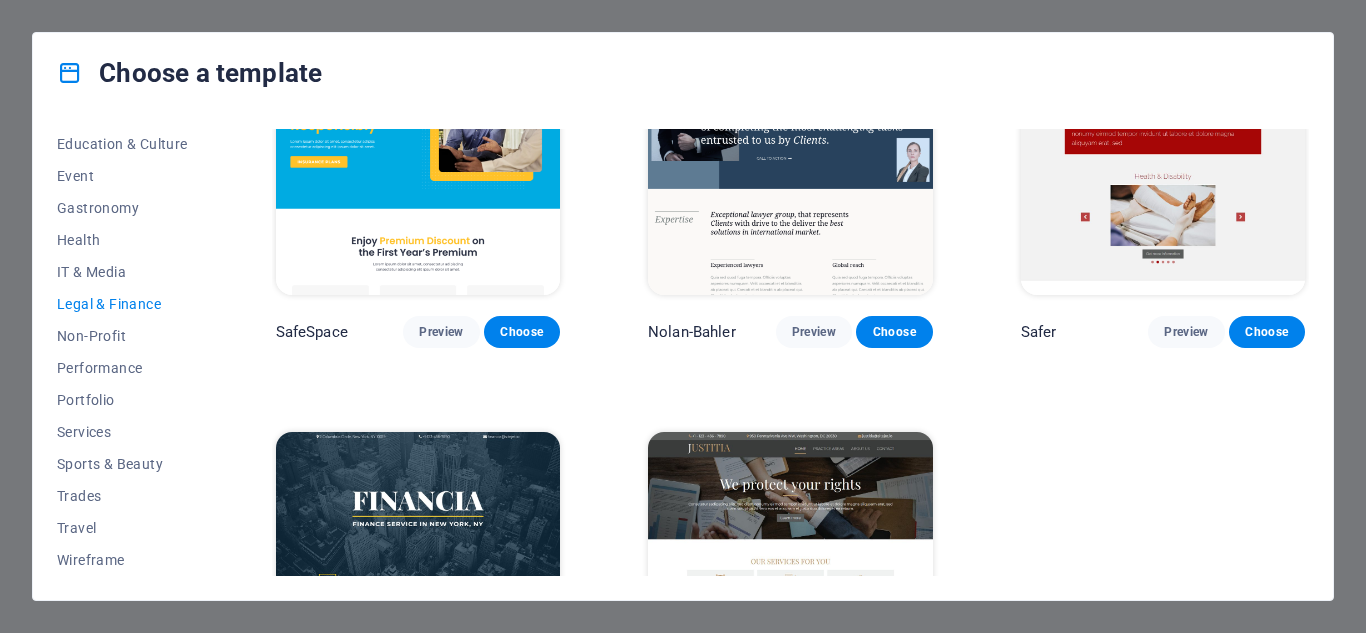 scroll, scrollTop: 267, scrollLeft: 0, axis: vertical 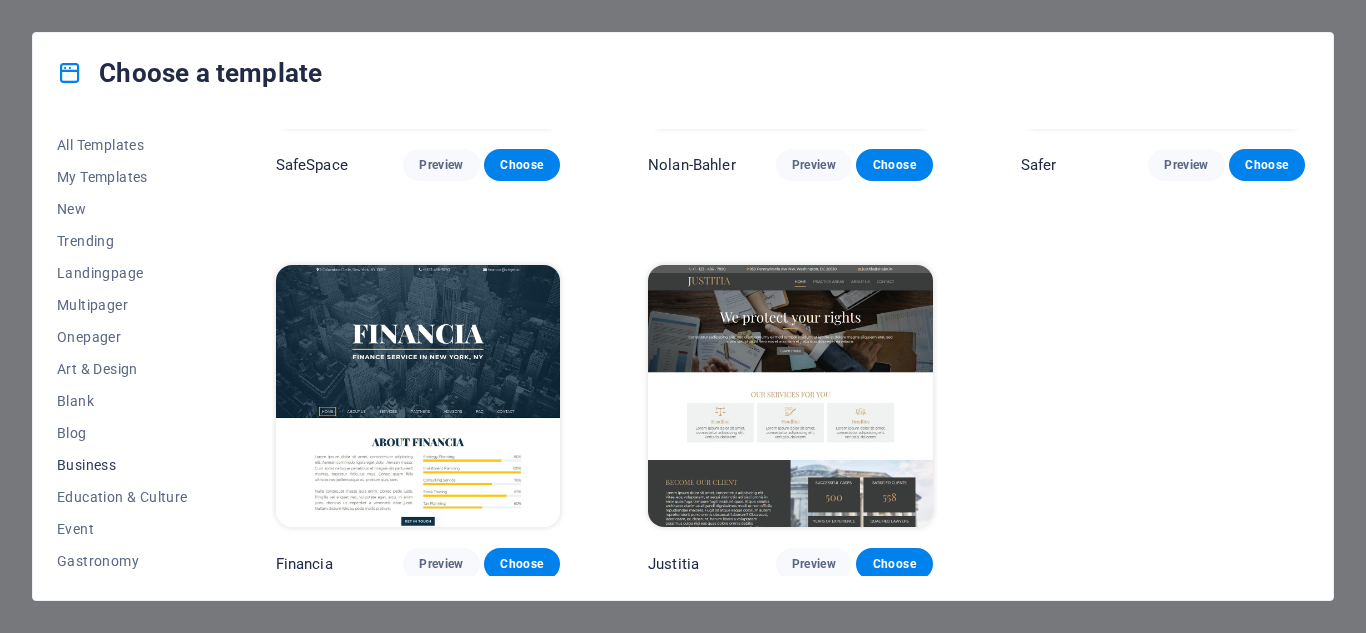 click on "Business" at bounding box center [122, 465] 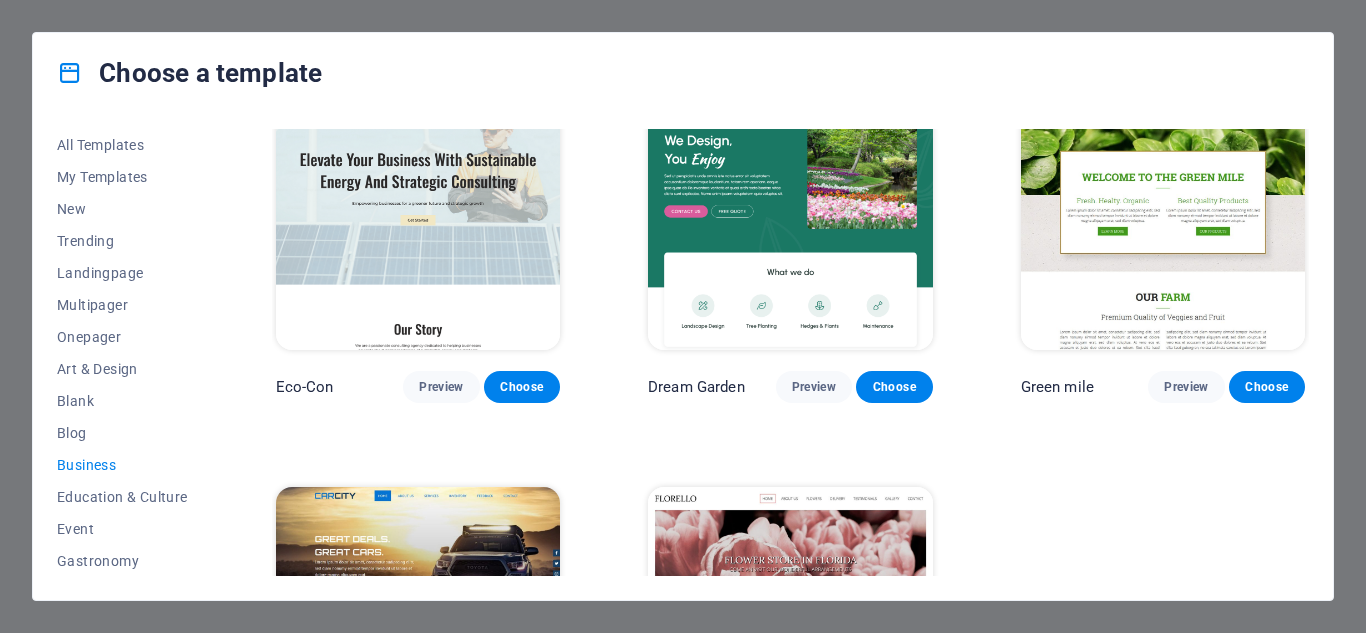 scroll, scrollTop: 267, scrollLeft: 0, axis: vertical 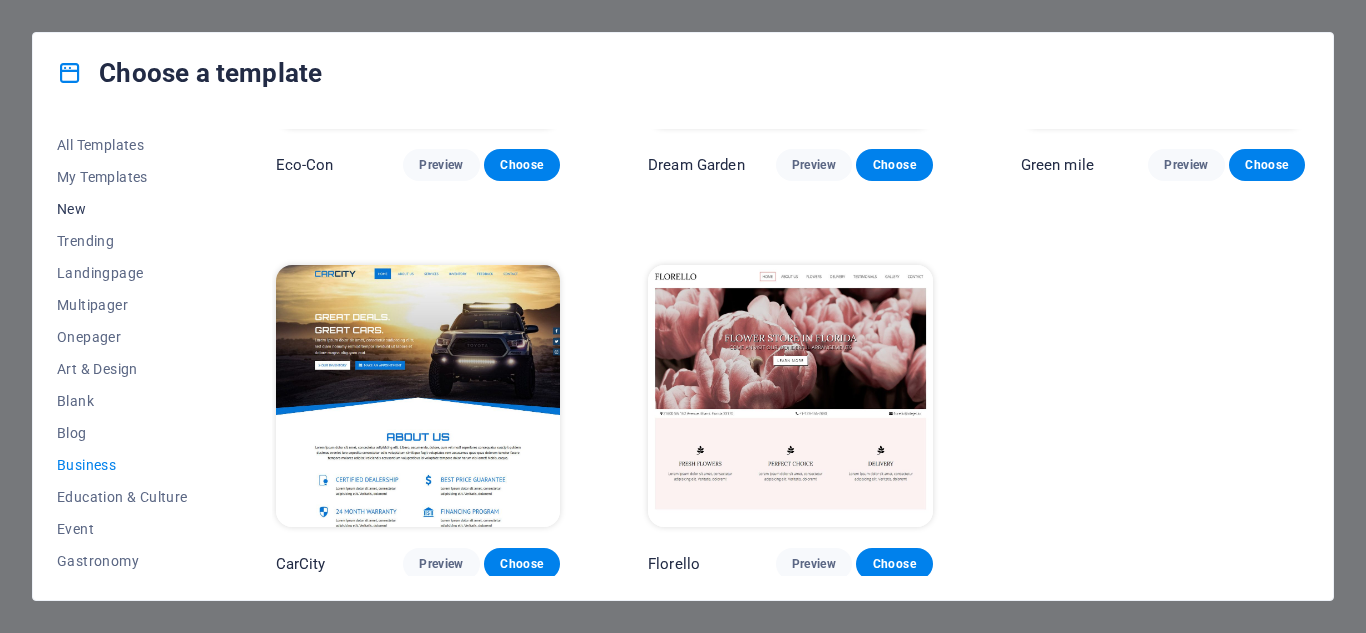 click on "New" at bounding box center (122, 209) 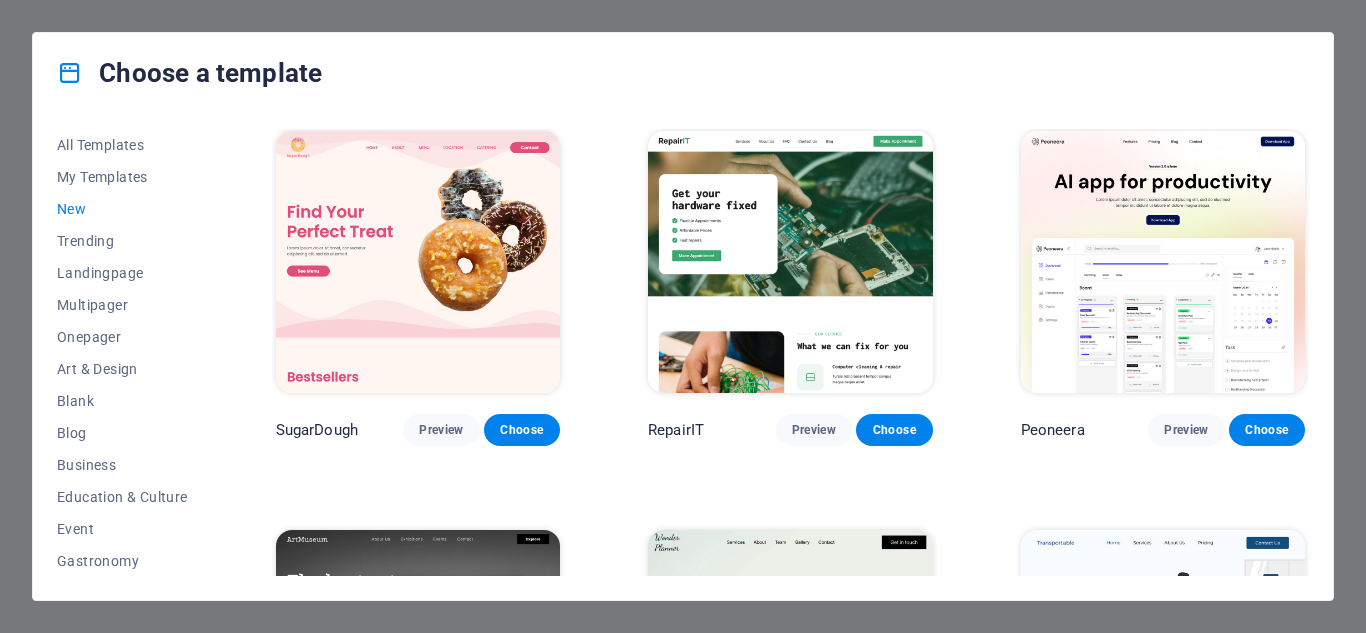 scroll, scrollTop: 0, scrollLeft: 0, axis: both 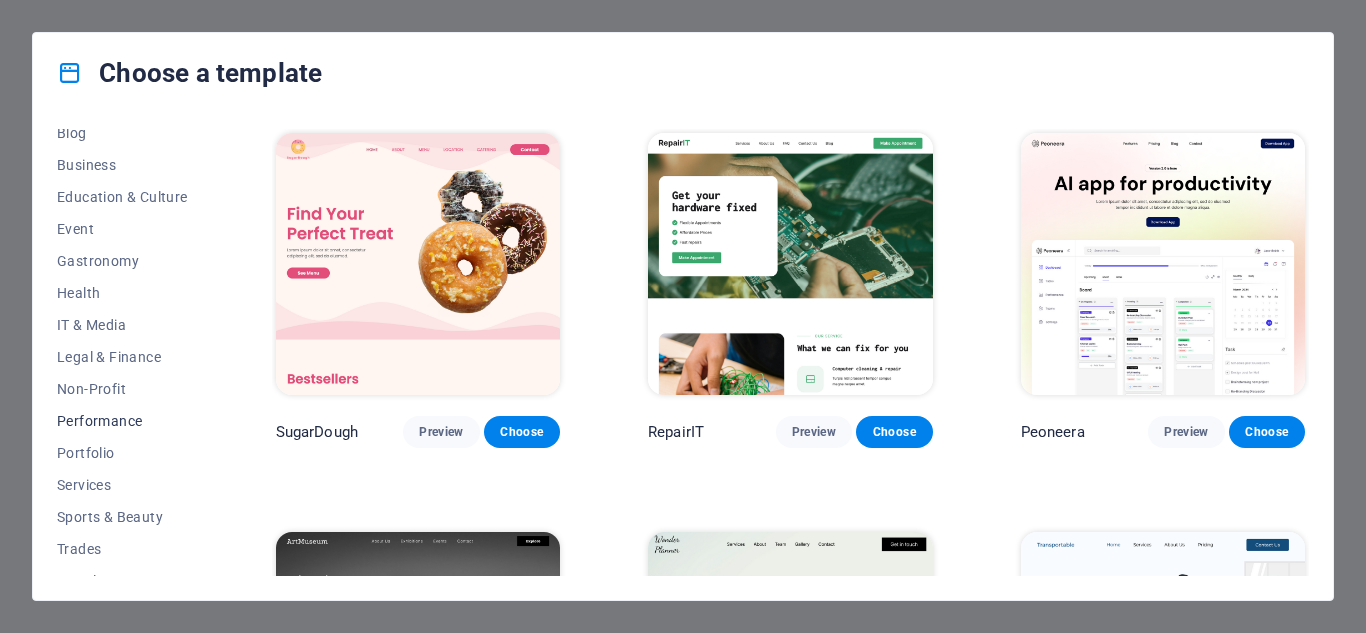 click on "Performance" at bounding box center (122, 421) 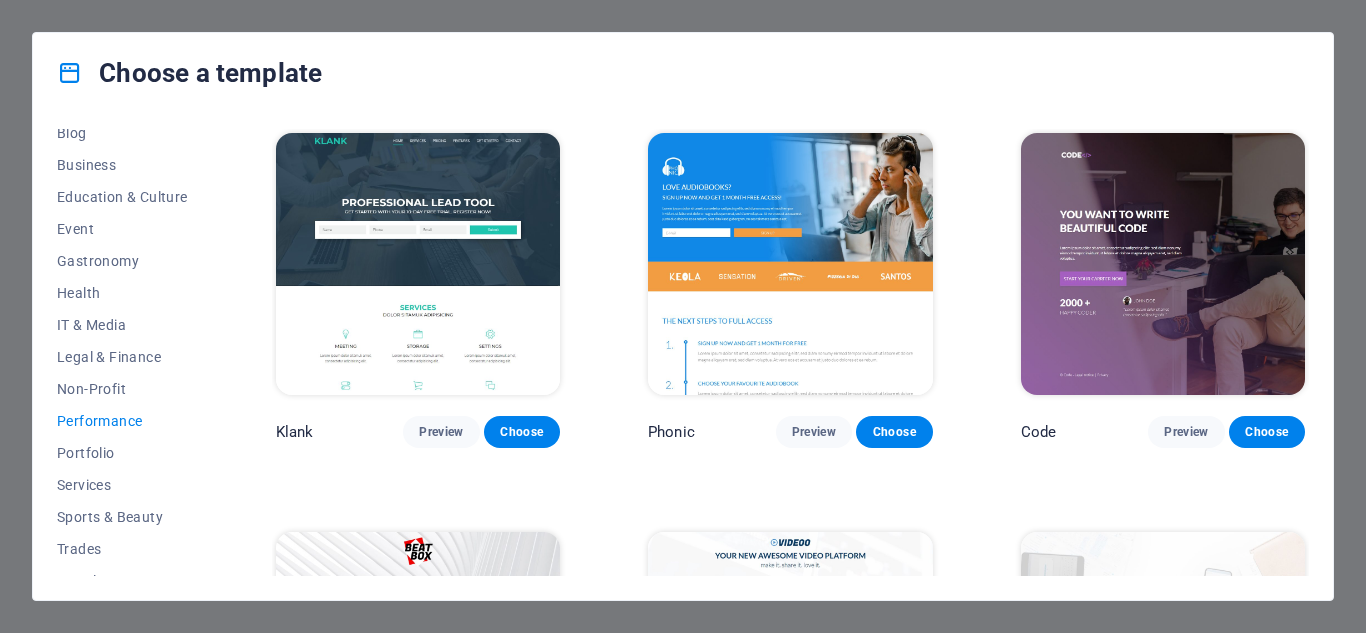 scroll, scrollTop: 353, scrollLeft: 0, axis: vertical 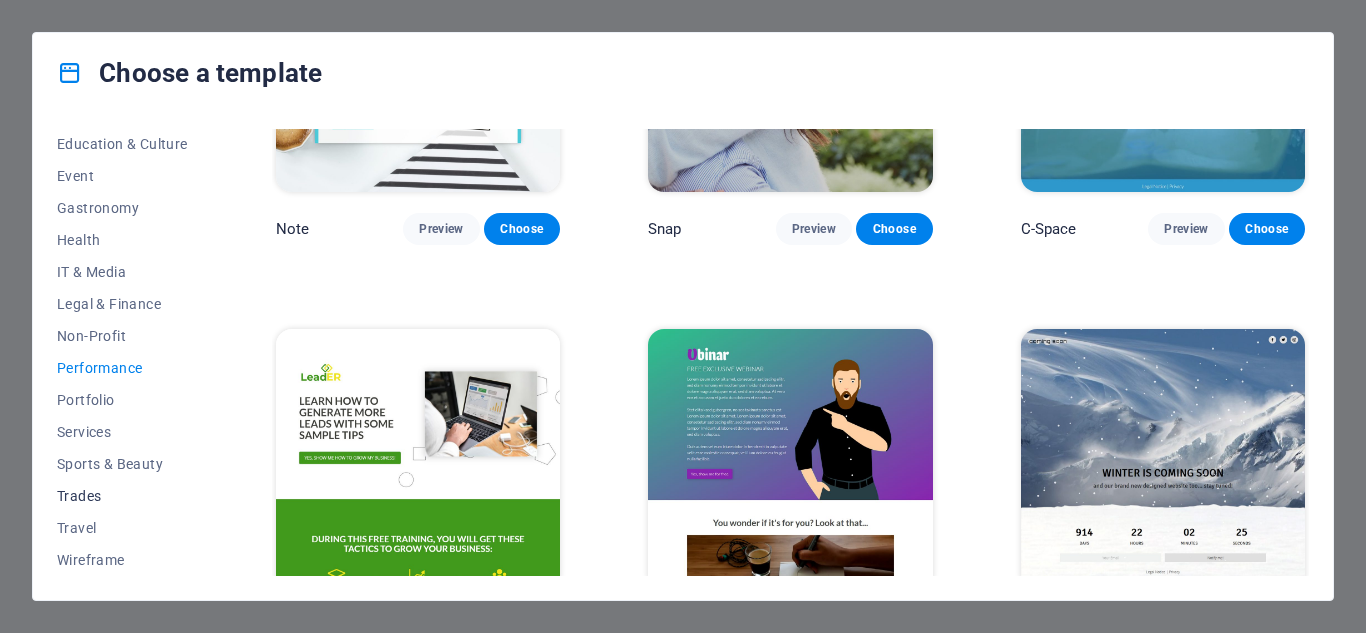 click on "Trades" at bounding box center [122, 496] 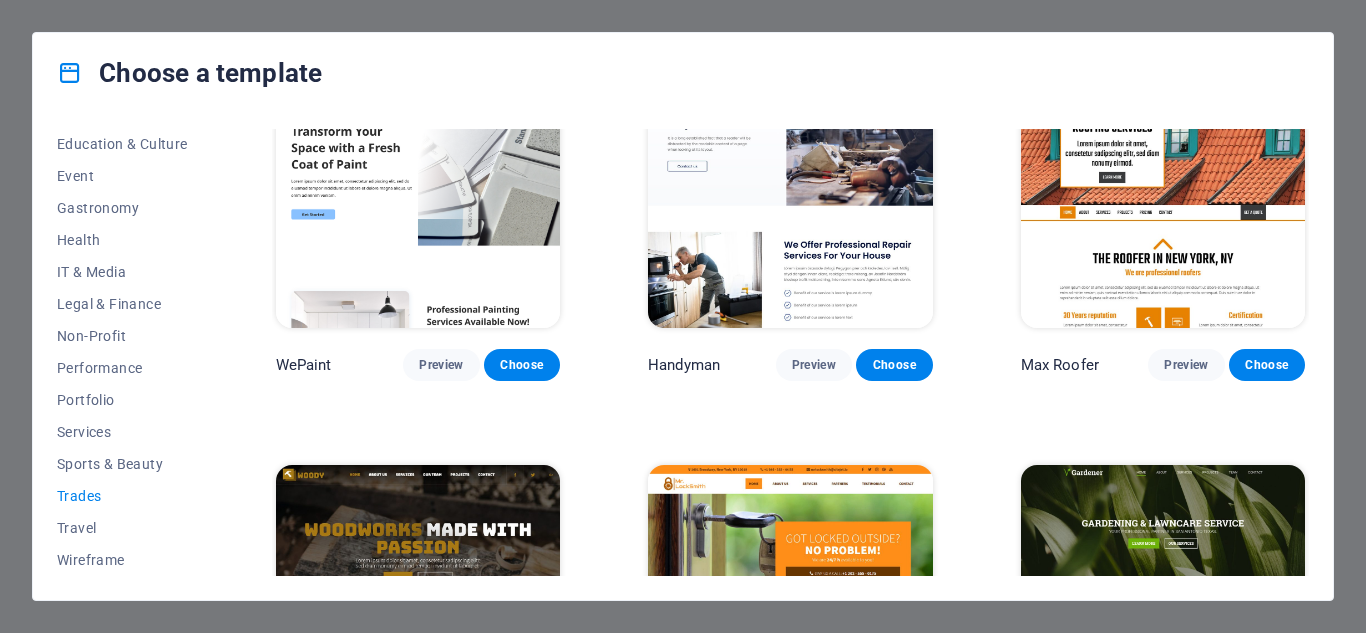 scroll, scrollTop: 0, scrollLeft: 0, axis: both 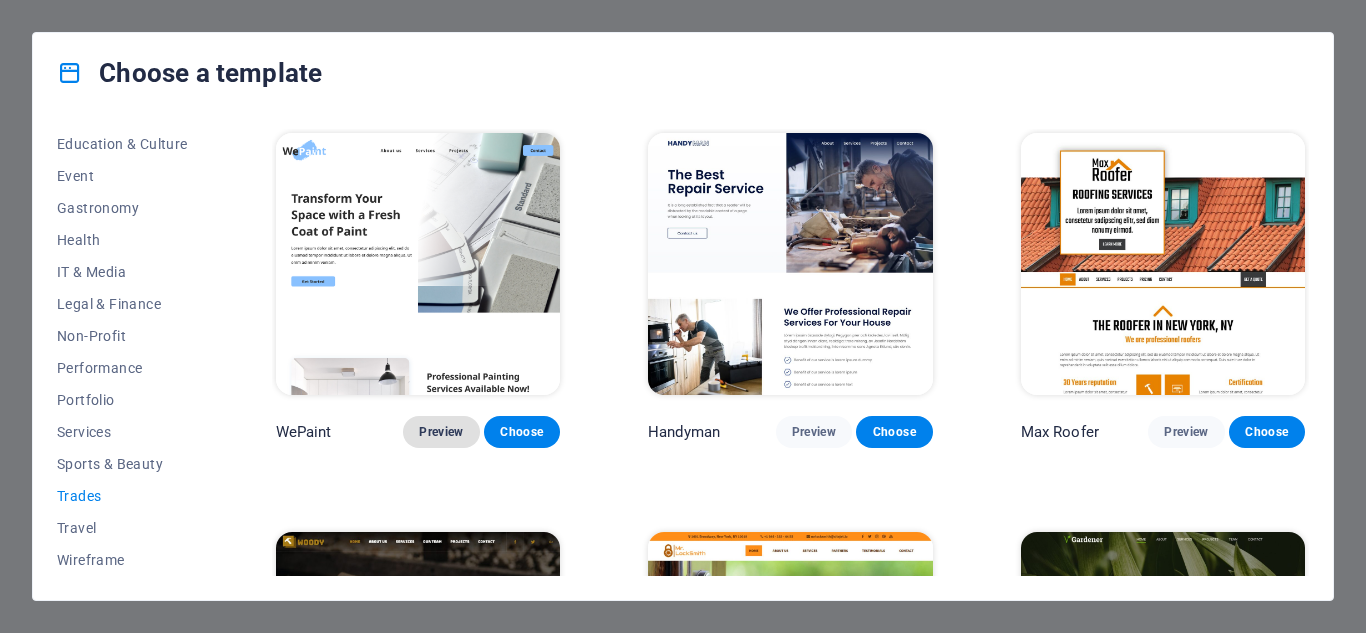 click on "Preview" at bounding box center (441, 432) 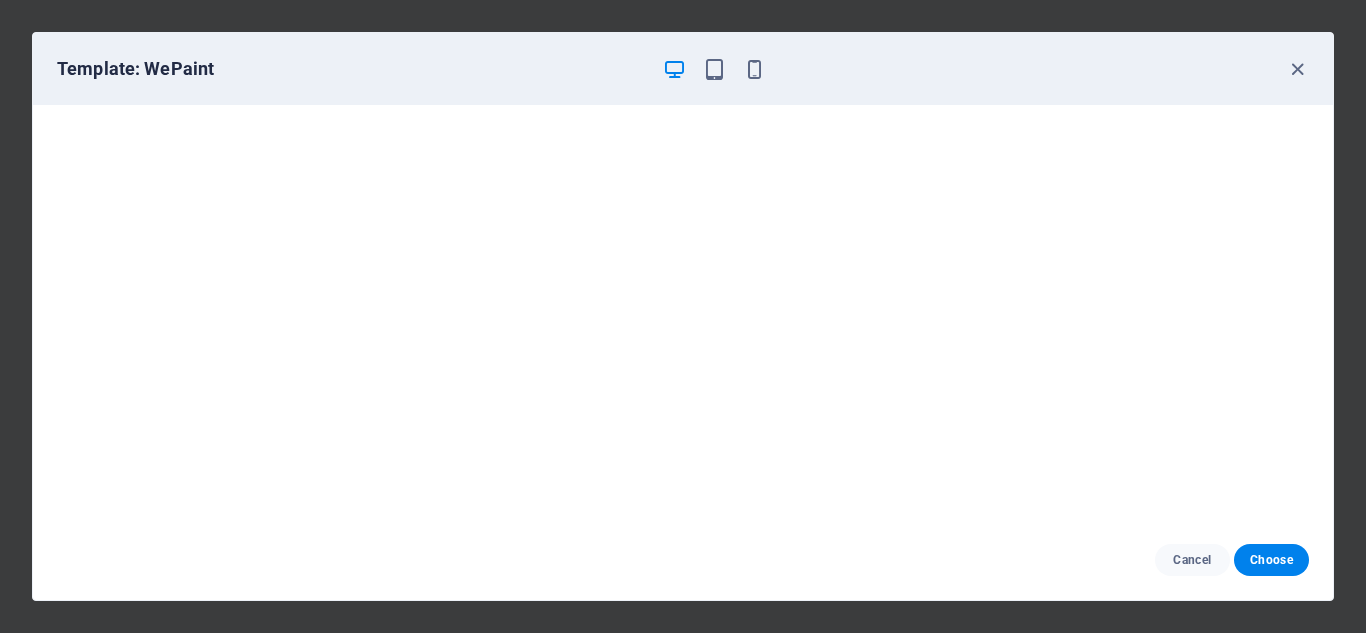 click at bounding box center (1297, 69) 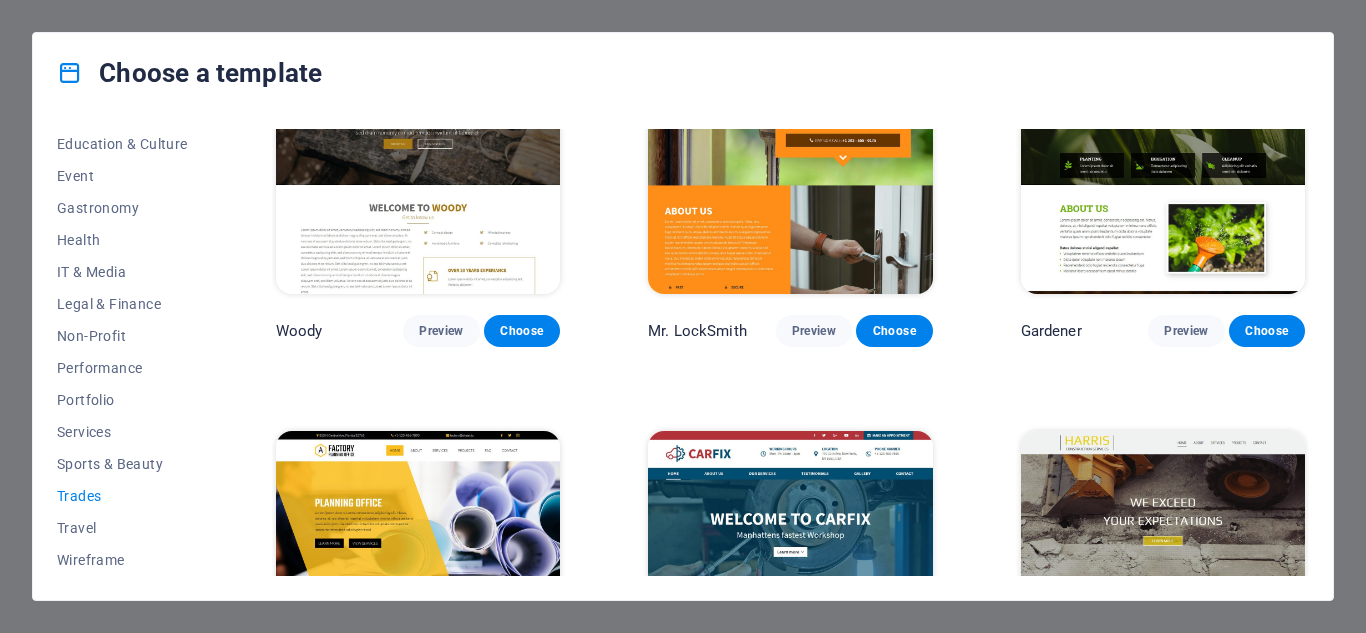 scroll, scrollTop: 663, scrollLeft: 0, axis: vertical 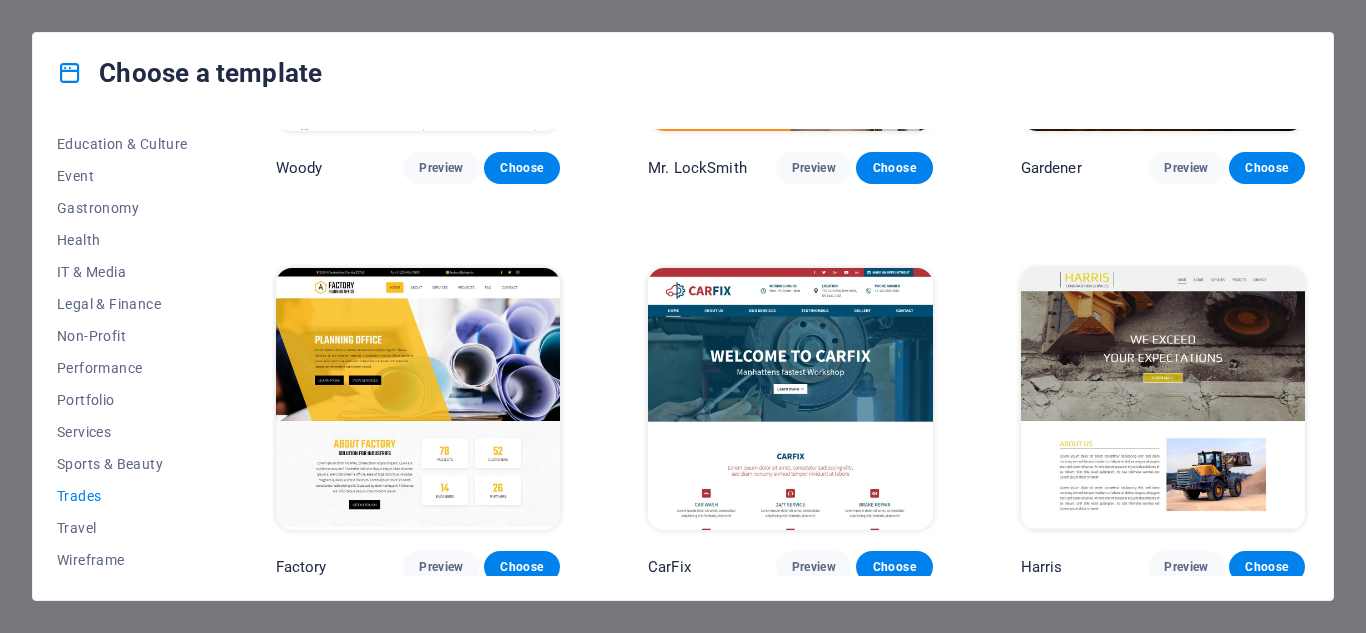click at bounding box center (418, 399) 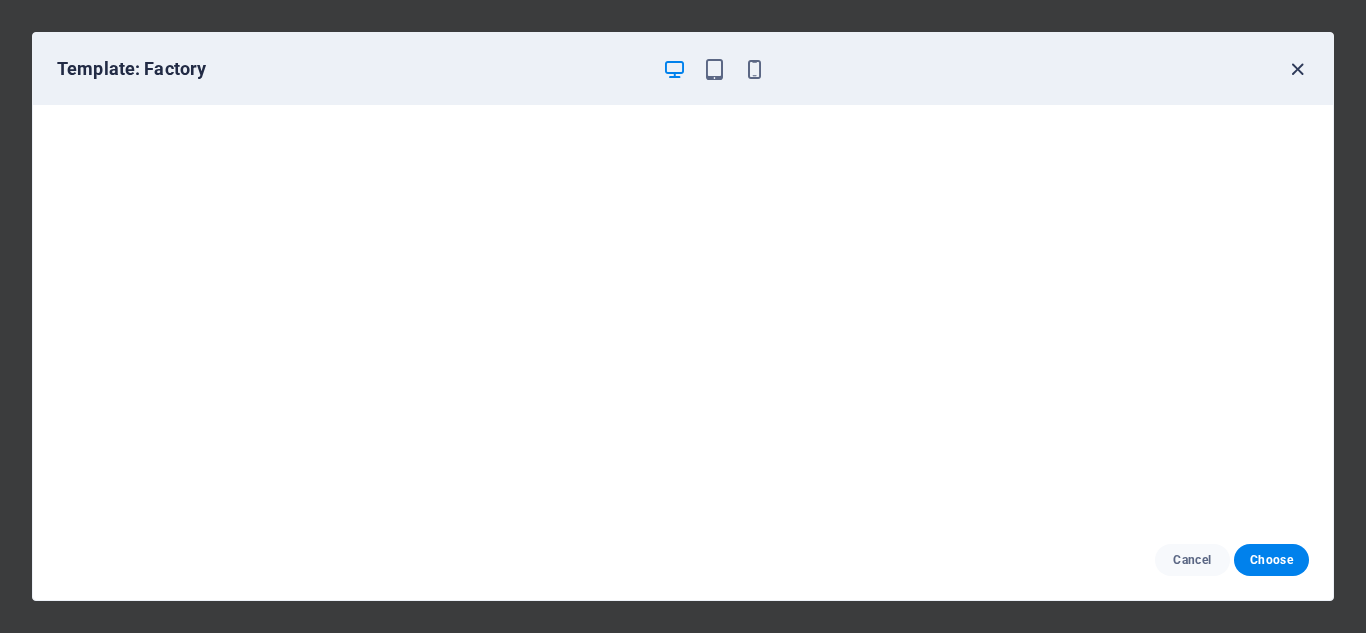 click at bounding box center (1297, 69) 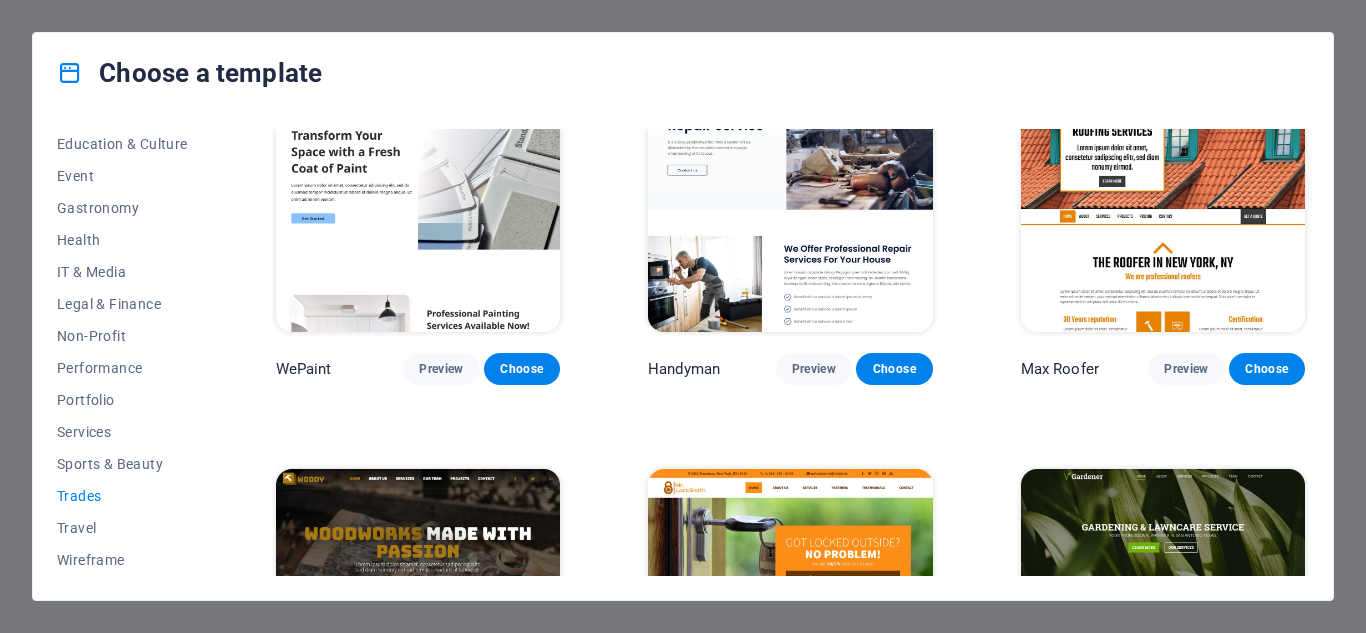 scroll, scrollTop: 0, scrollLeft: 0, axis: both 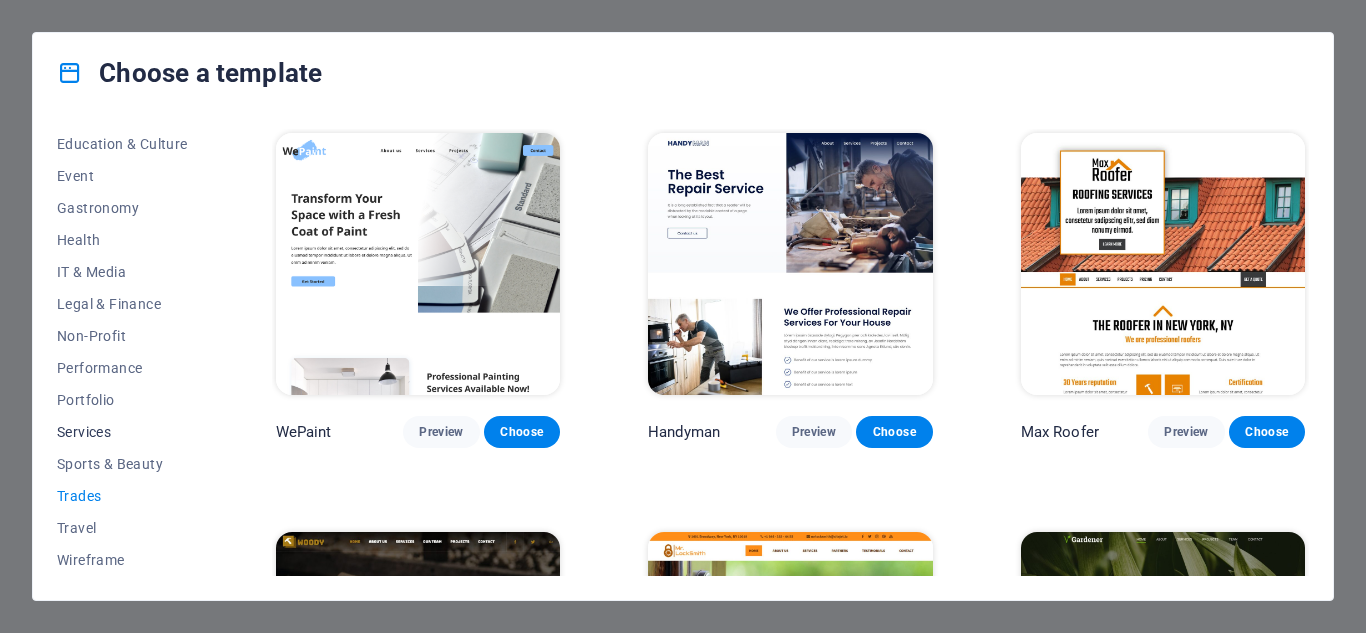 click on "Services" at bounding box center (122, 432) 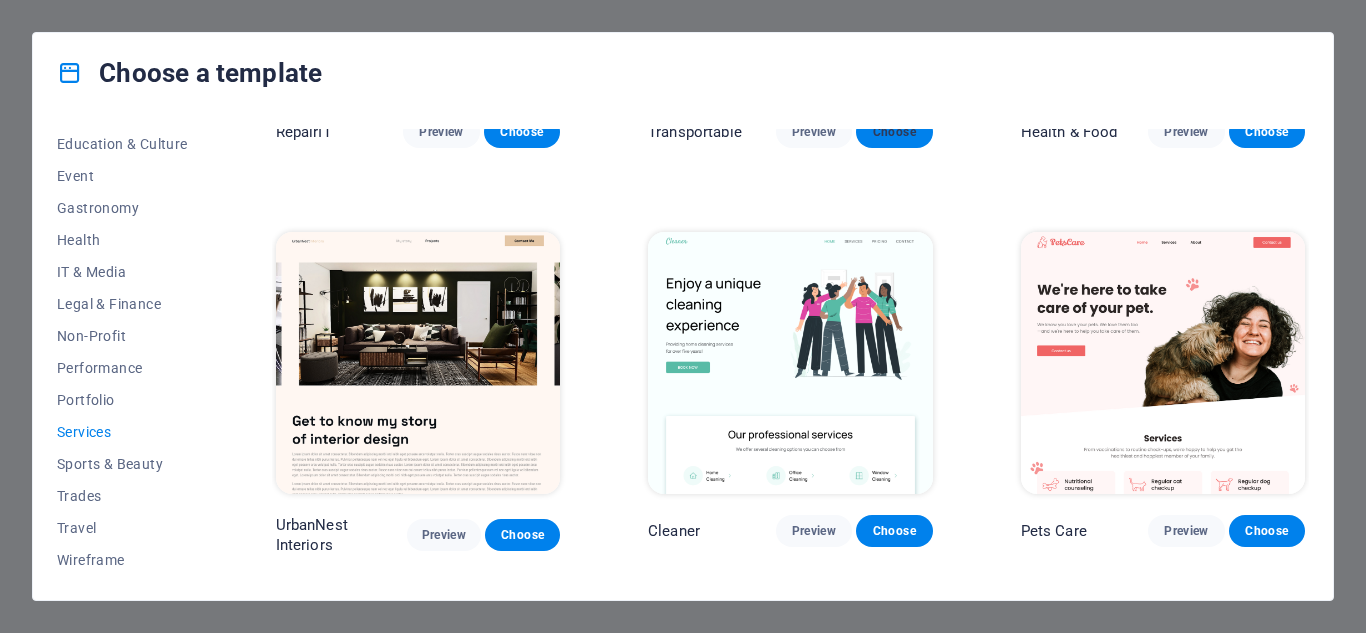 scroll, scrollTop: 700, scrollLeft: 0, axis: vertical 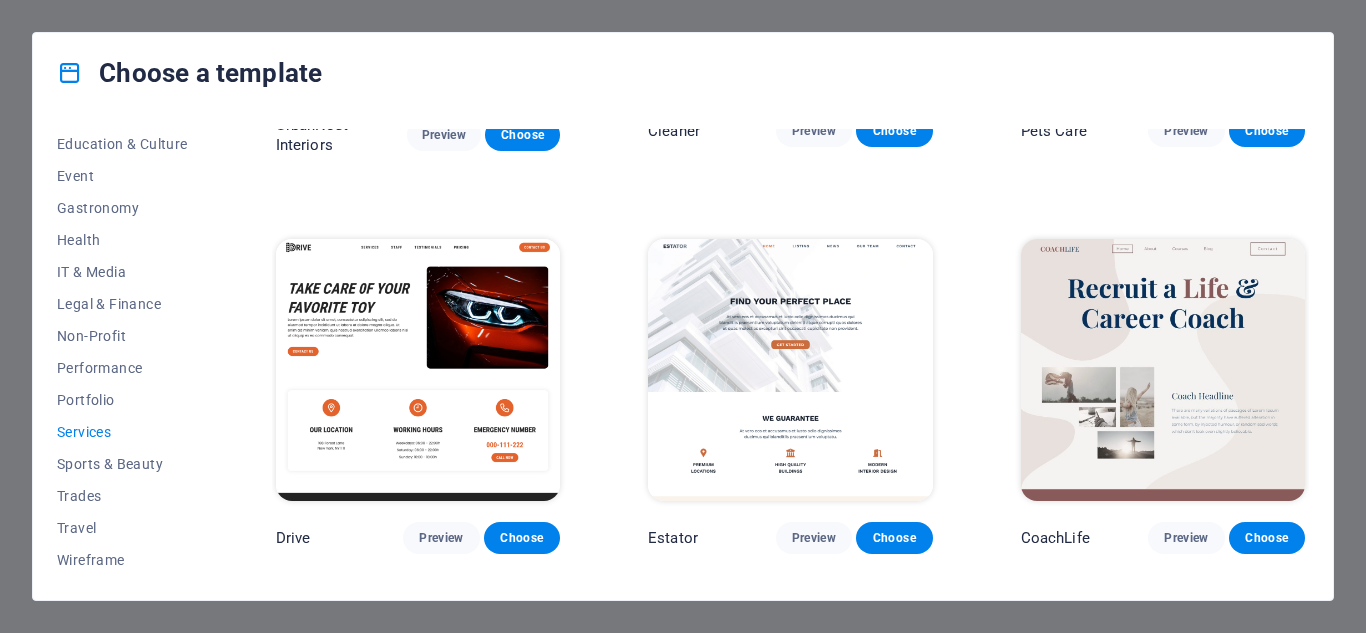click at bounding box center [790, 370] 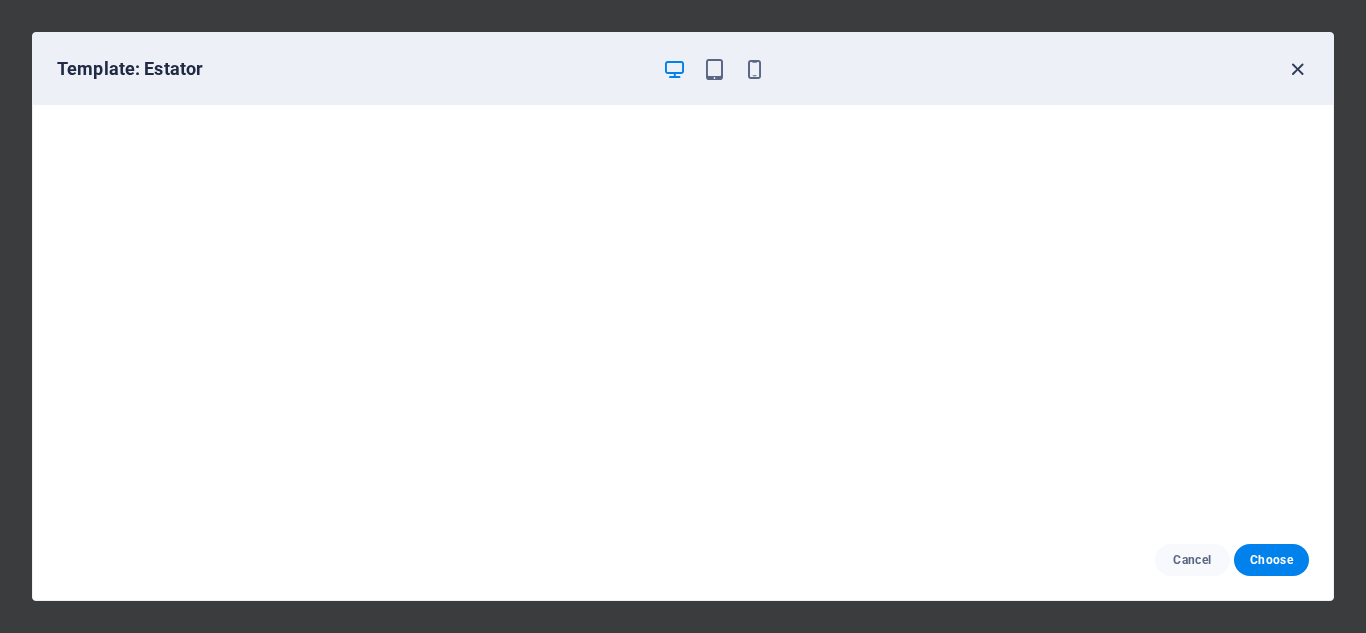 click at bounding box center [1297, 69] 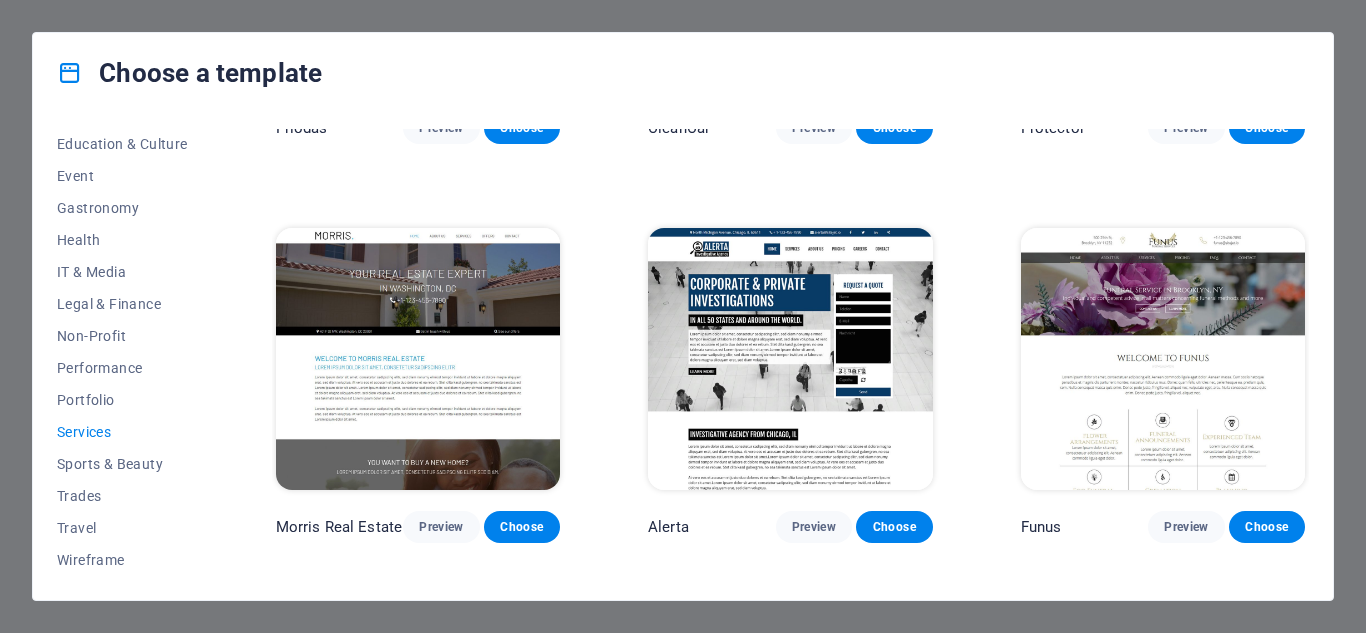 scroll, scrollTop: 1567, scrollLeft: 0, axis: vertical 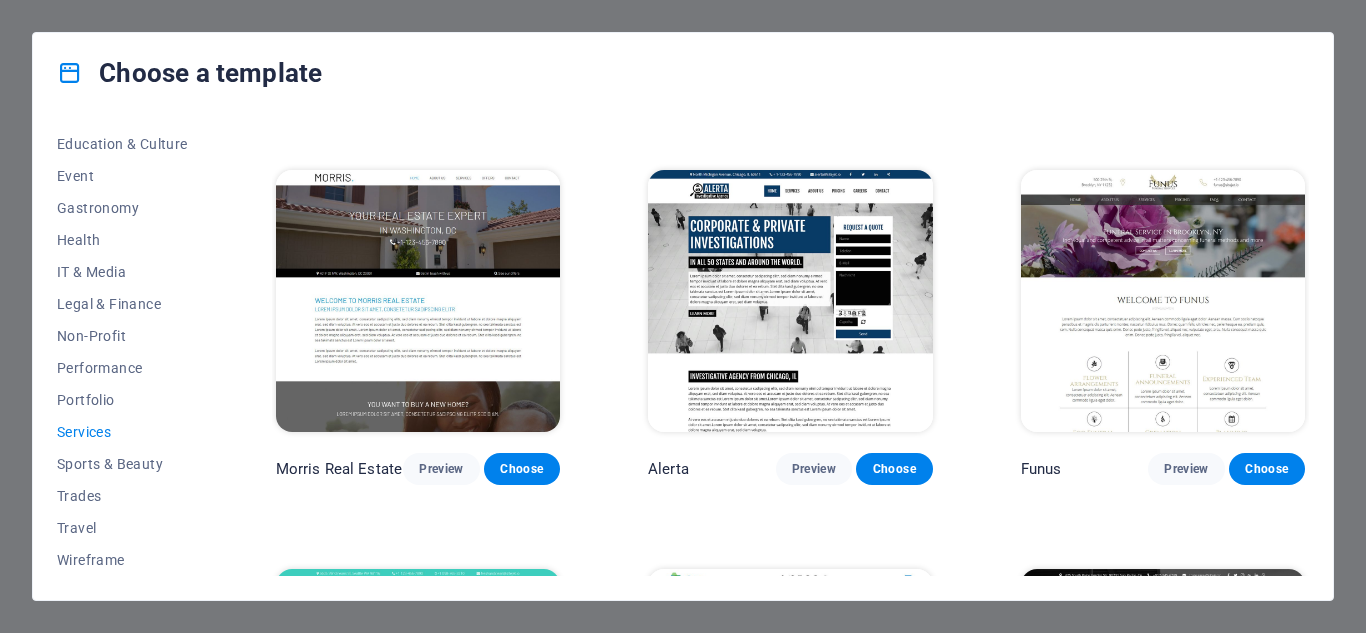 click at bounding box center (790, 301) 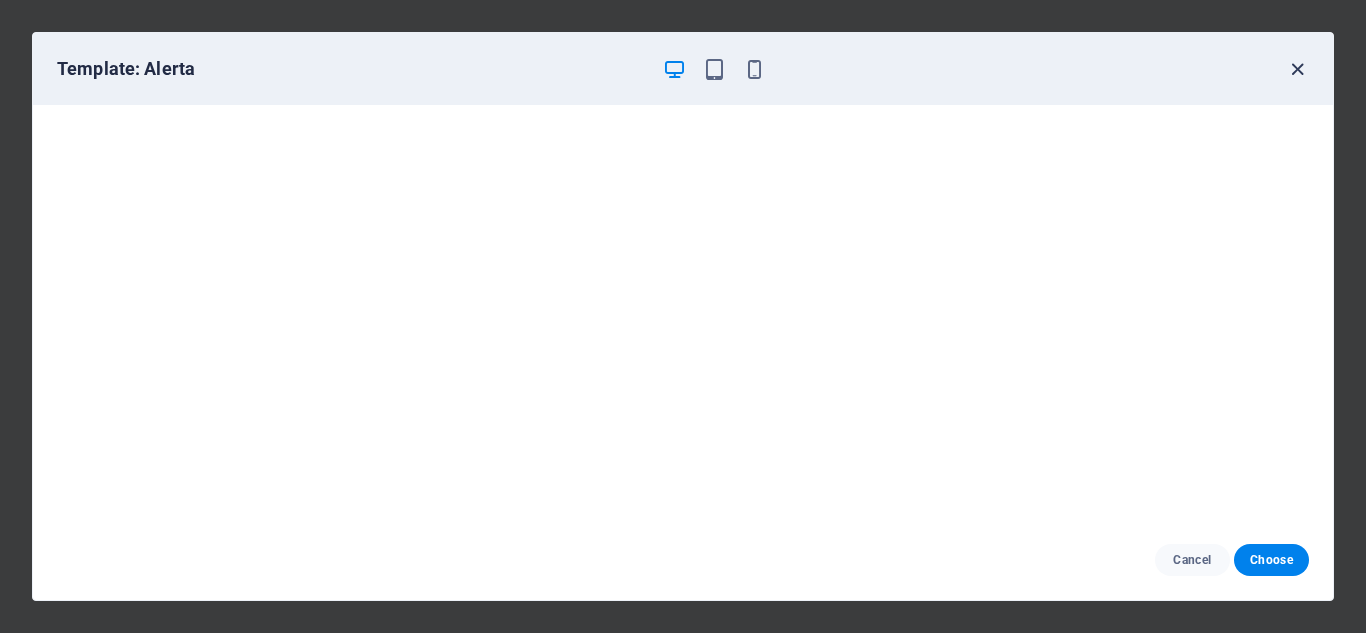 click at bounding box center [1297, 69] 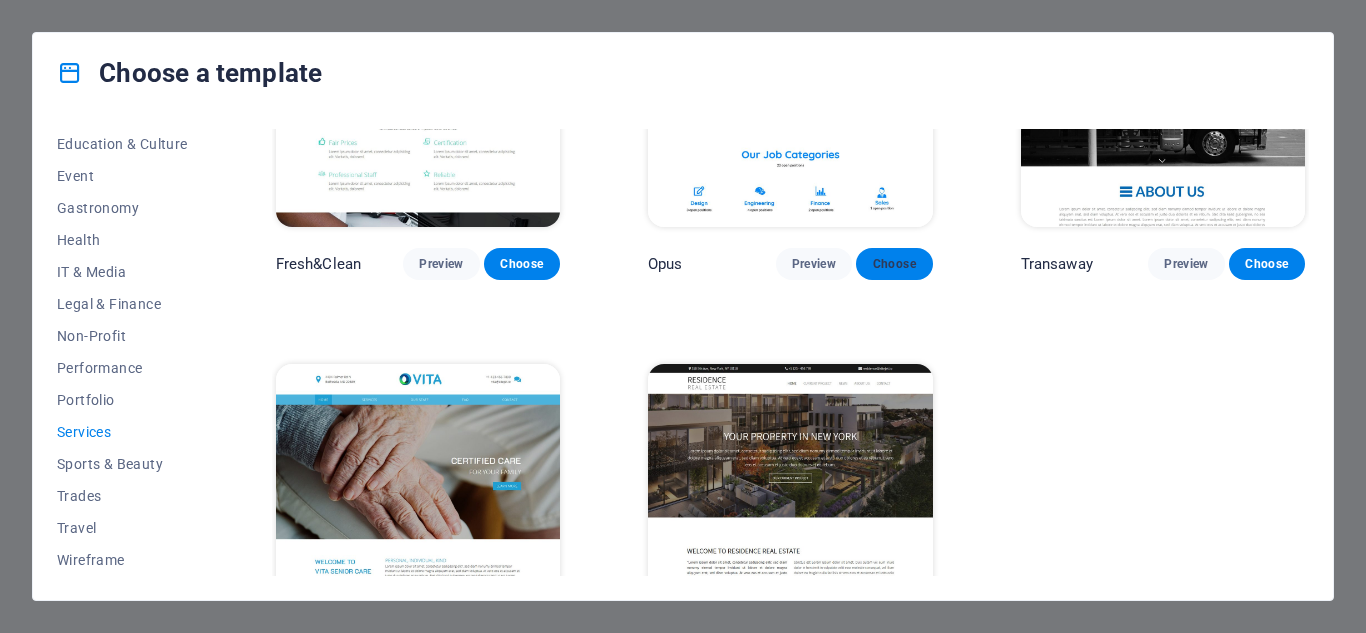 scroll, scrollTop: 2267, scrollLeft: 0, axis: vertical 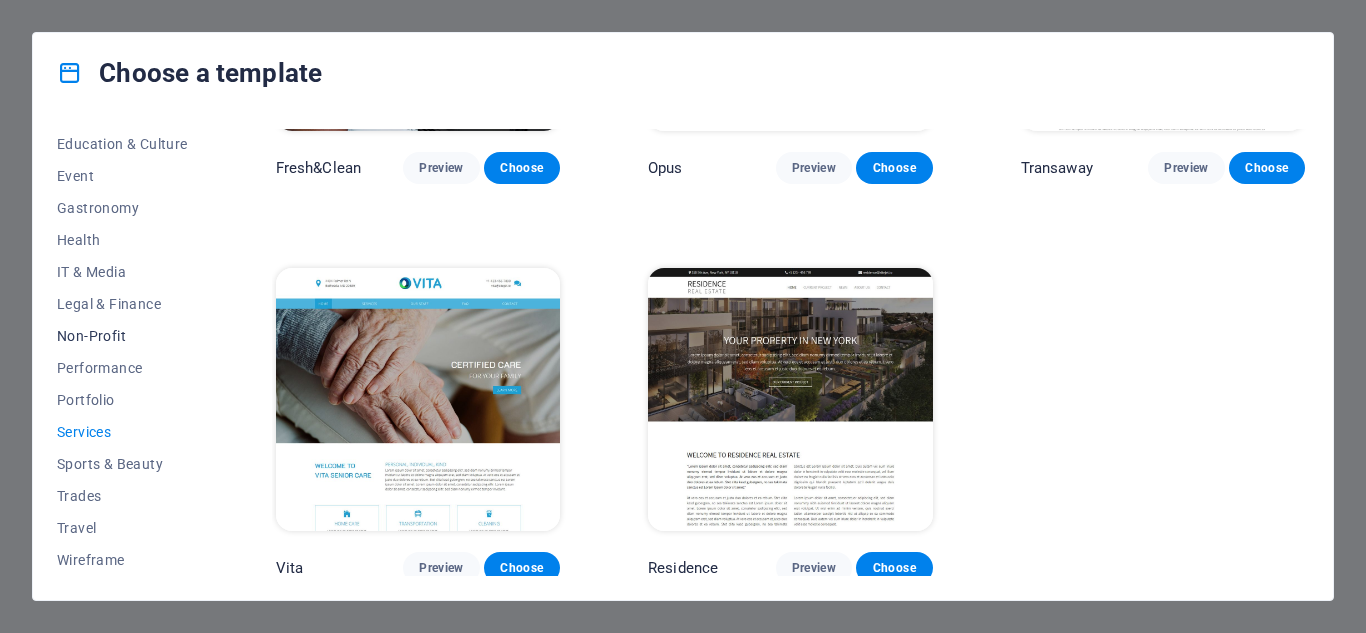 click on "Non-Profit" at bounding box center [122, 336] 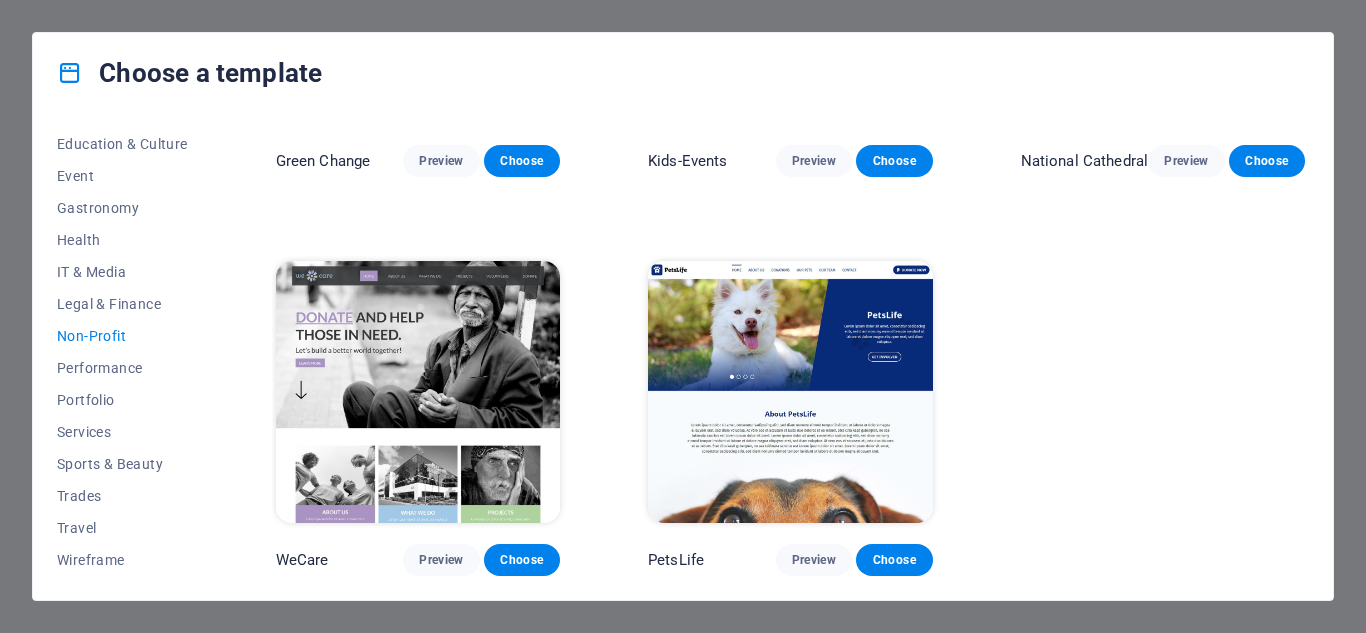 scroll, scrollTop: 275, scrollLeft: 0, axis: vertical 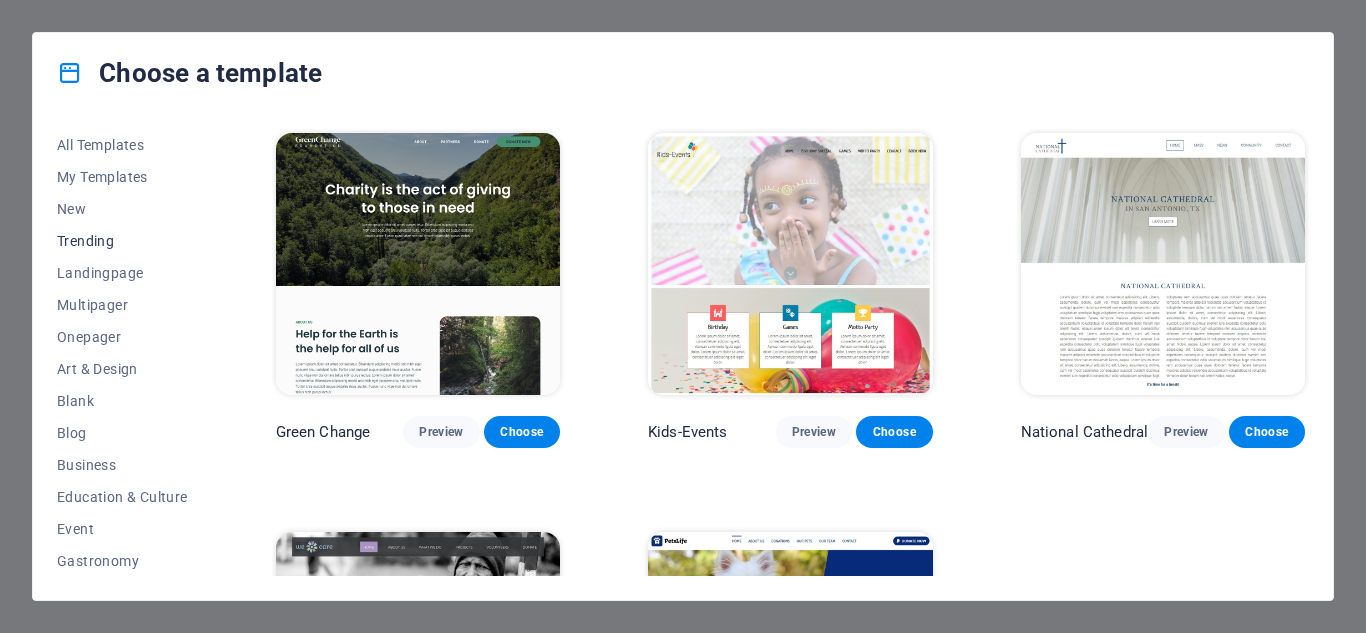click on "Trending" at bounding box center [122, 241] 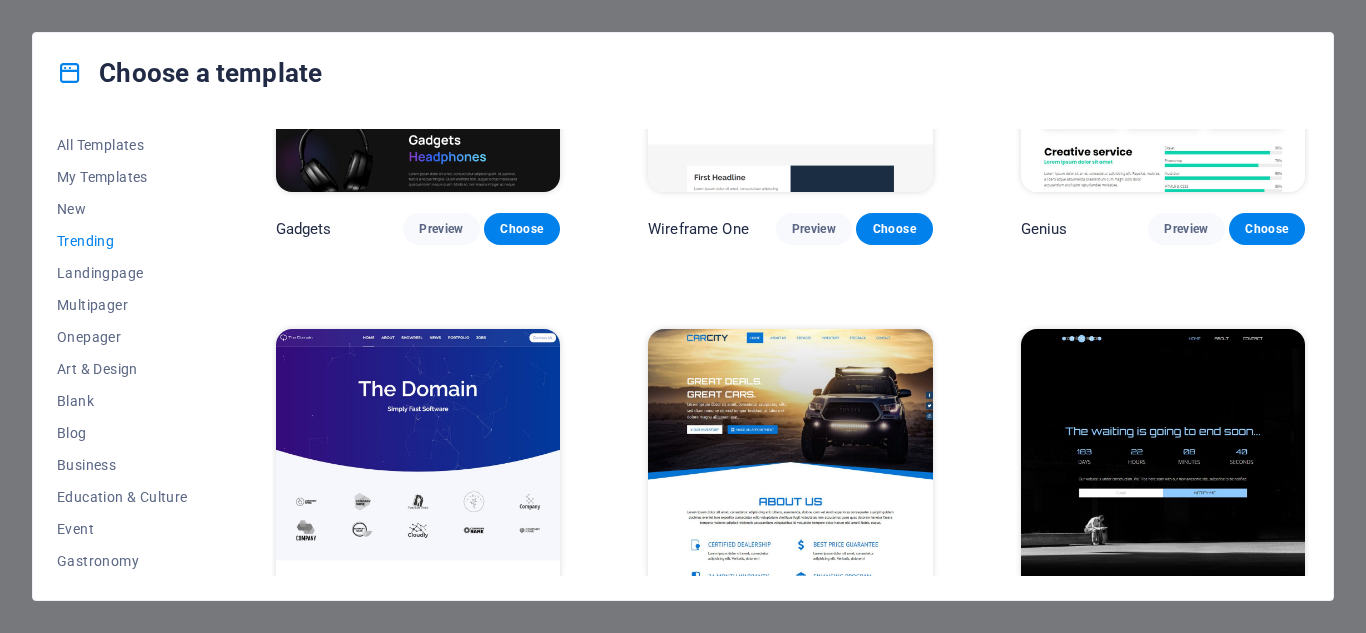 scroll, scrollTop: 1200, scrollLeft: 0, axis: vertical 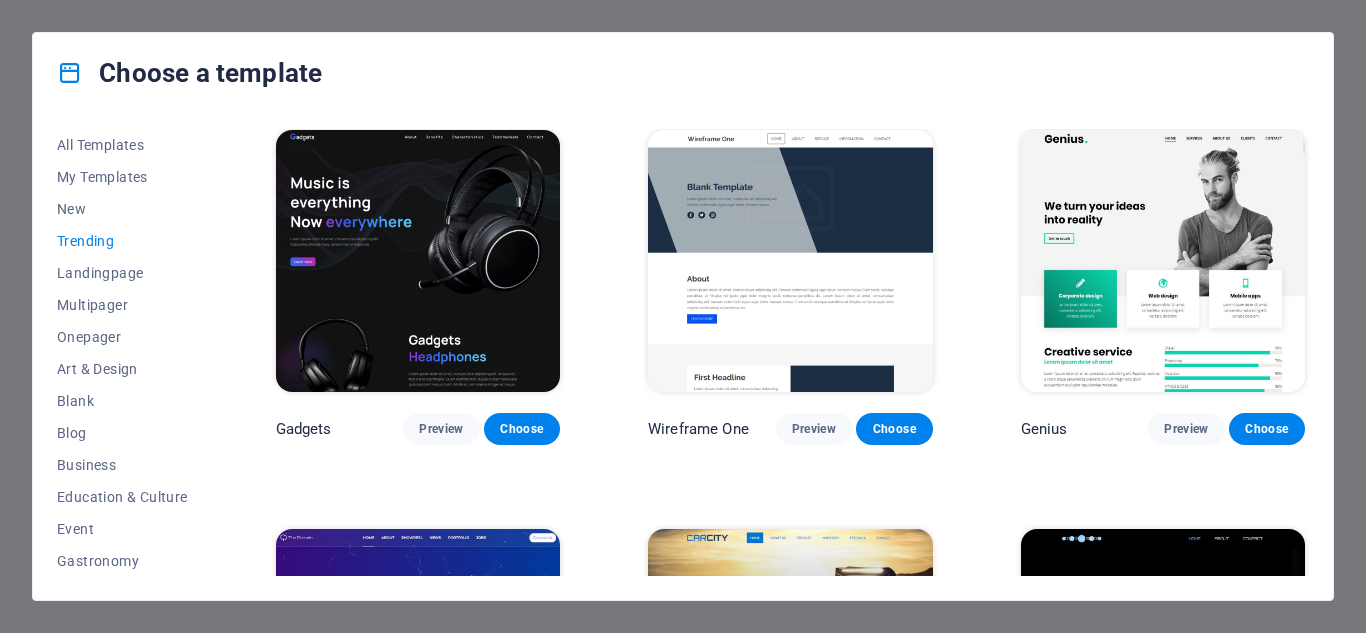 click at bounding box center (418, 261) 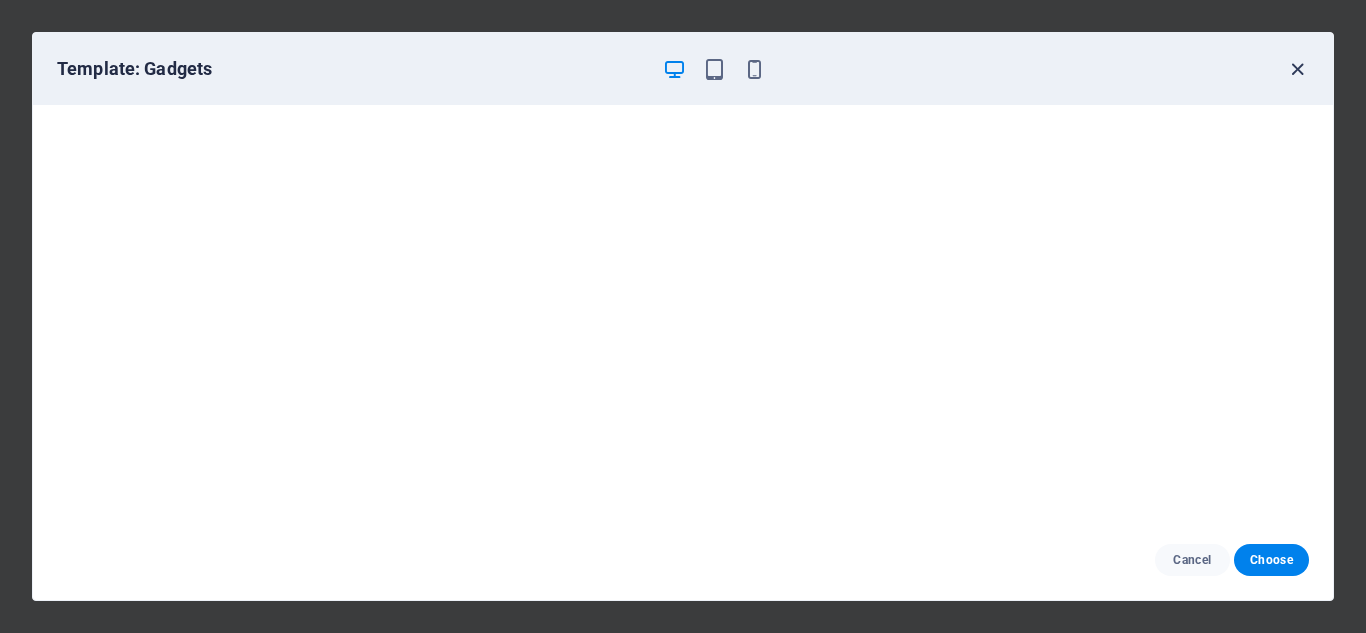 click at bounding box center (1297, 69) 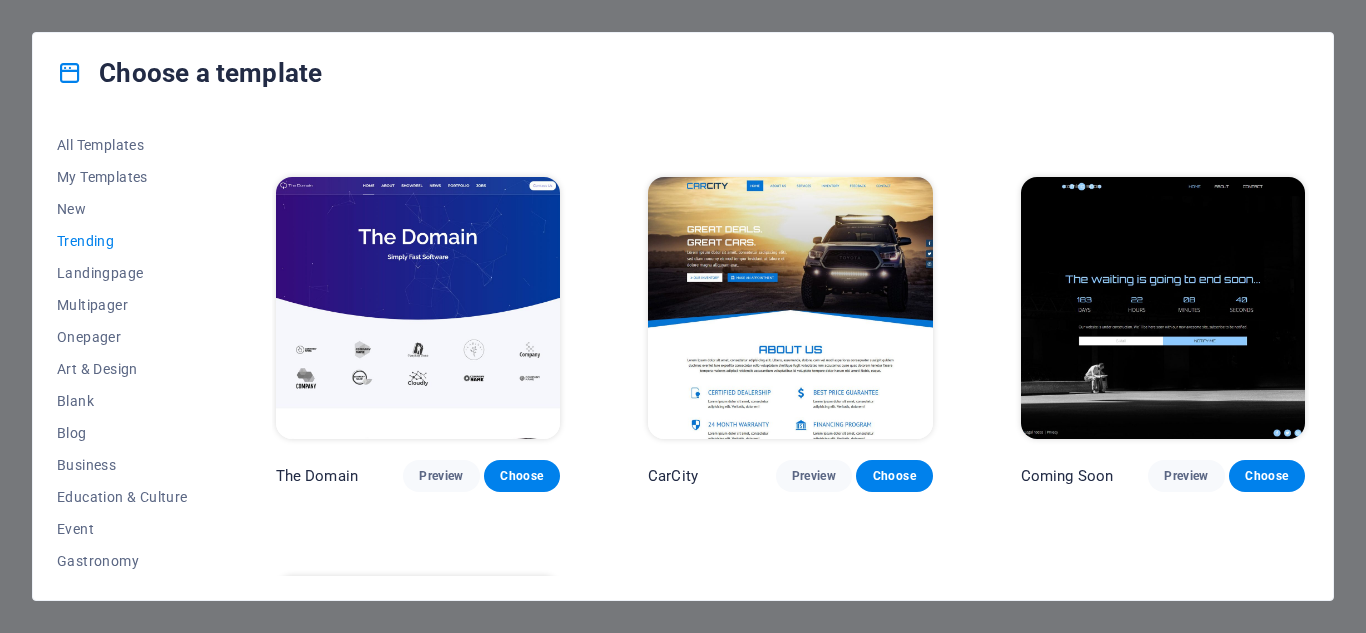 scroll, scrollTop: 1700, scrollLeft: 0, axis: vertical 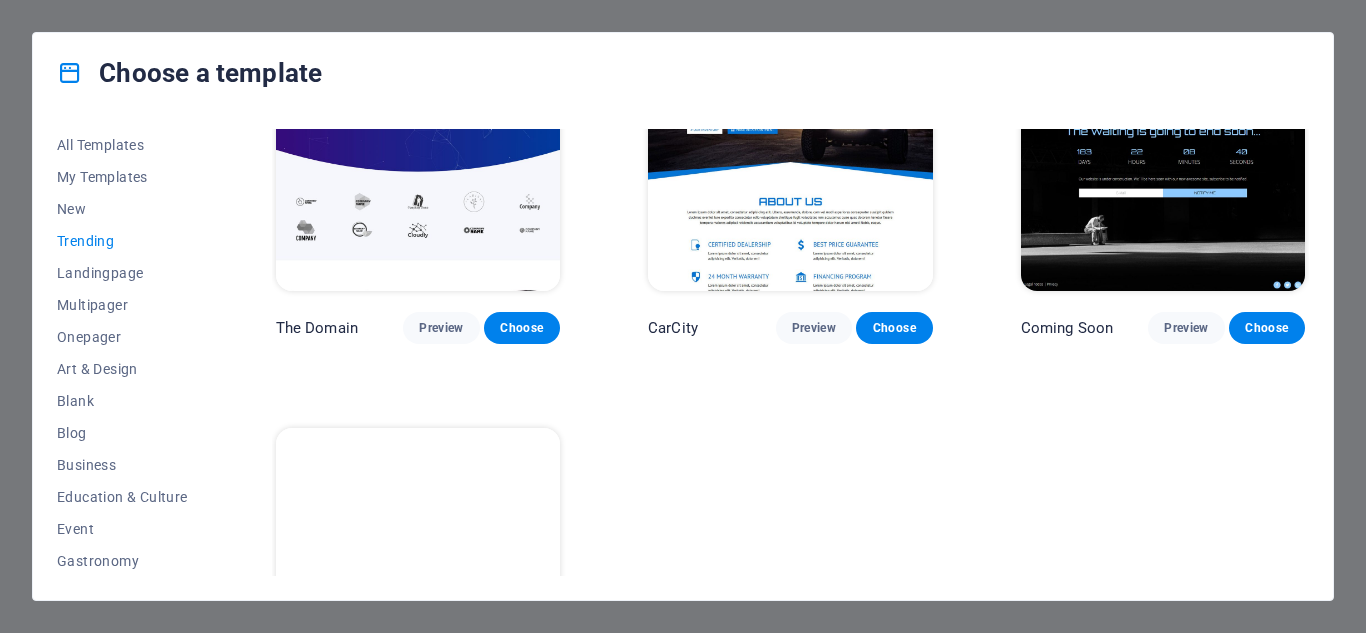 click at bounding box center [1163, 160] 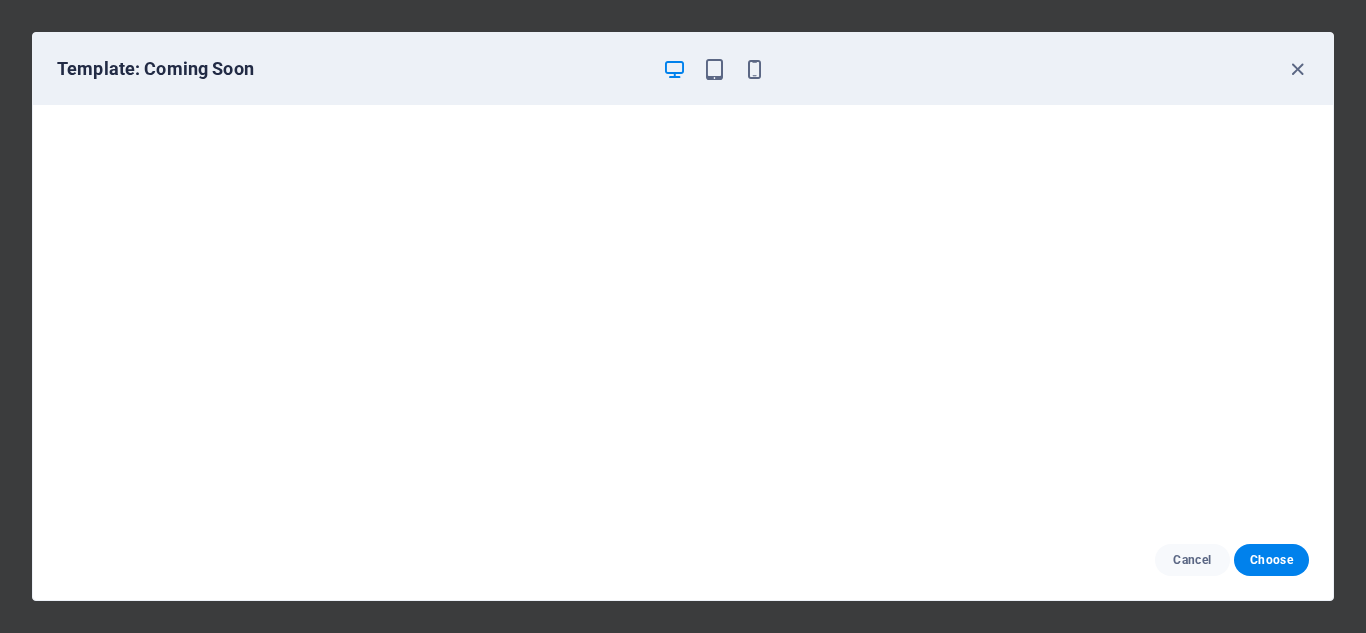 scroll, scrollTop: 5, scrollLeft: 0, axis: vertical 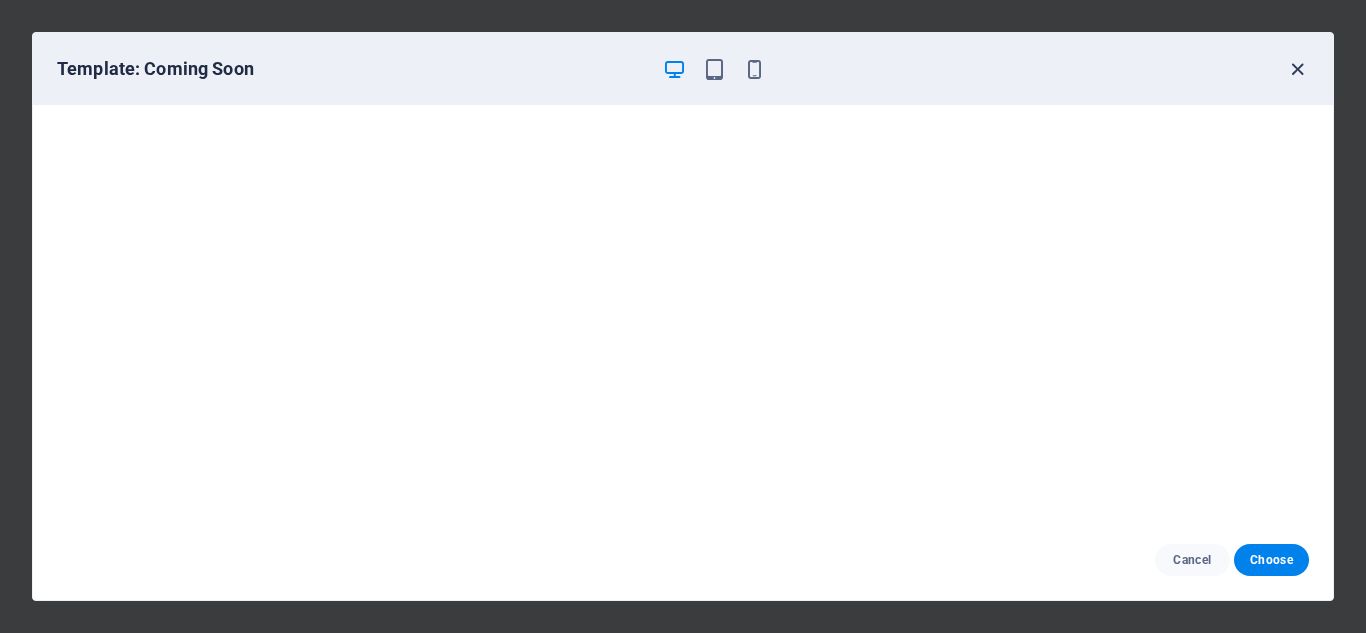 click at bounding box center (1297, 69) 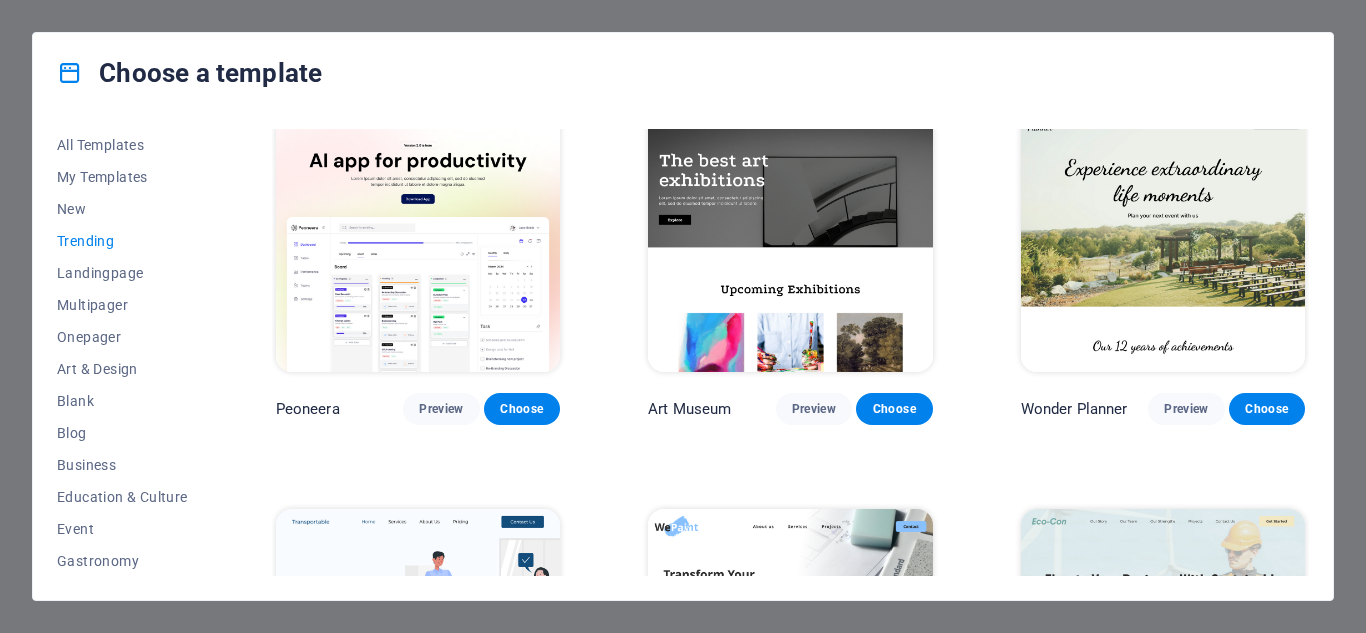 scroll, scrollTop: 0, scrollLeft: 0, axis: both 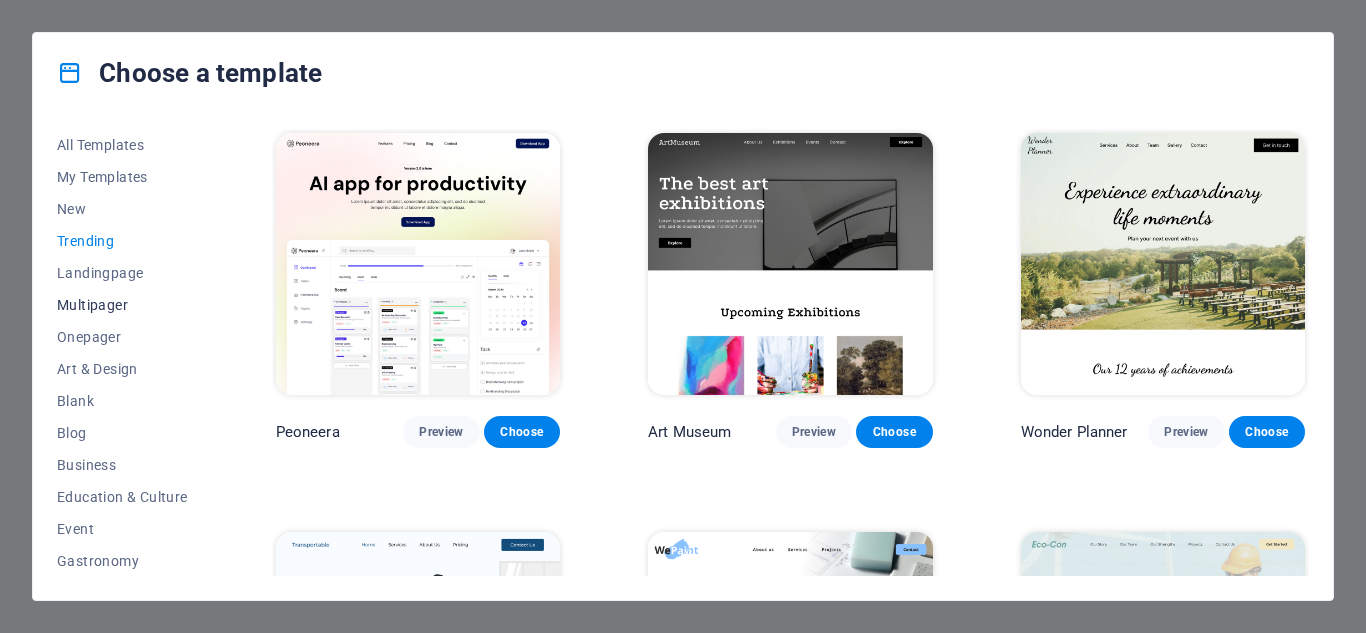 click on "Multipager" at bounding box center [122, 305] 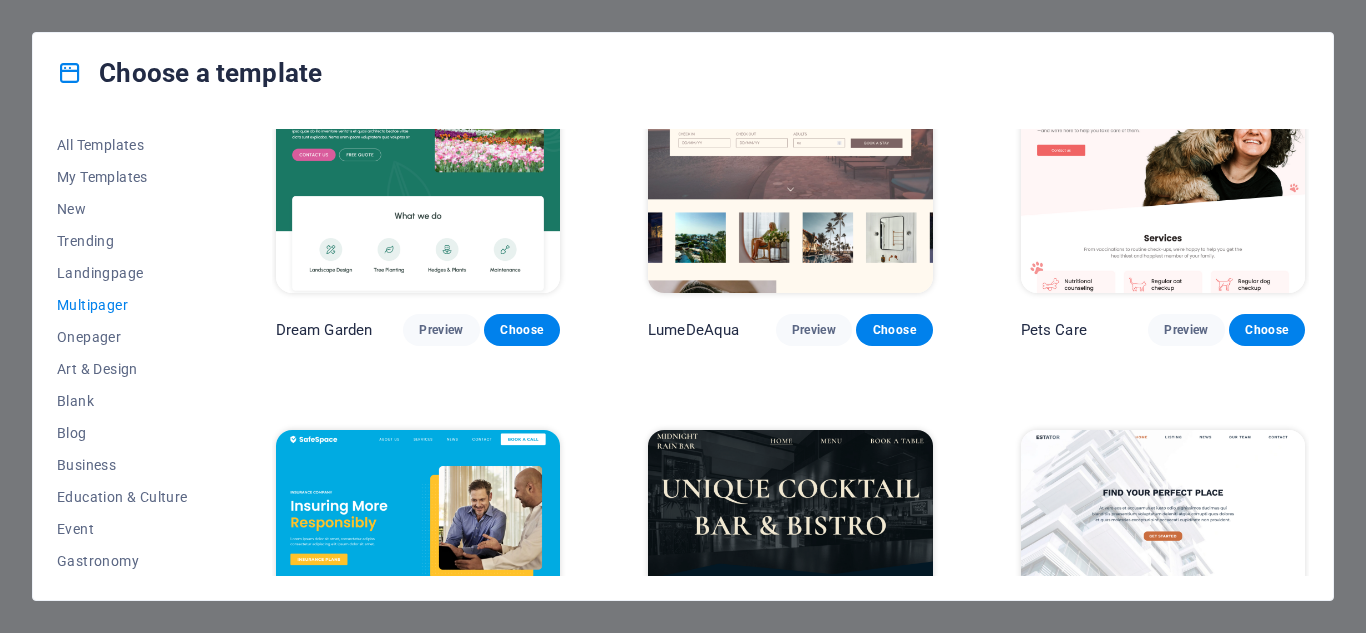 scroll, scrollTop: 1700, scrollLeft: 0, axis: vertical 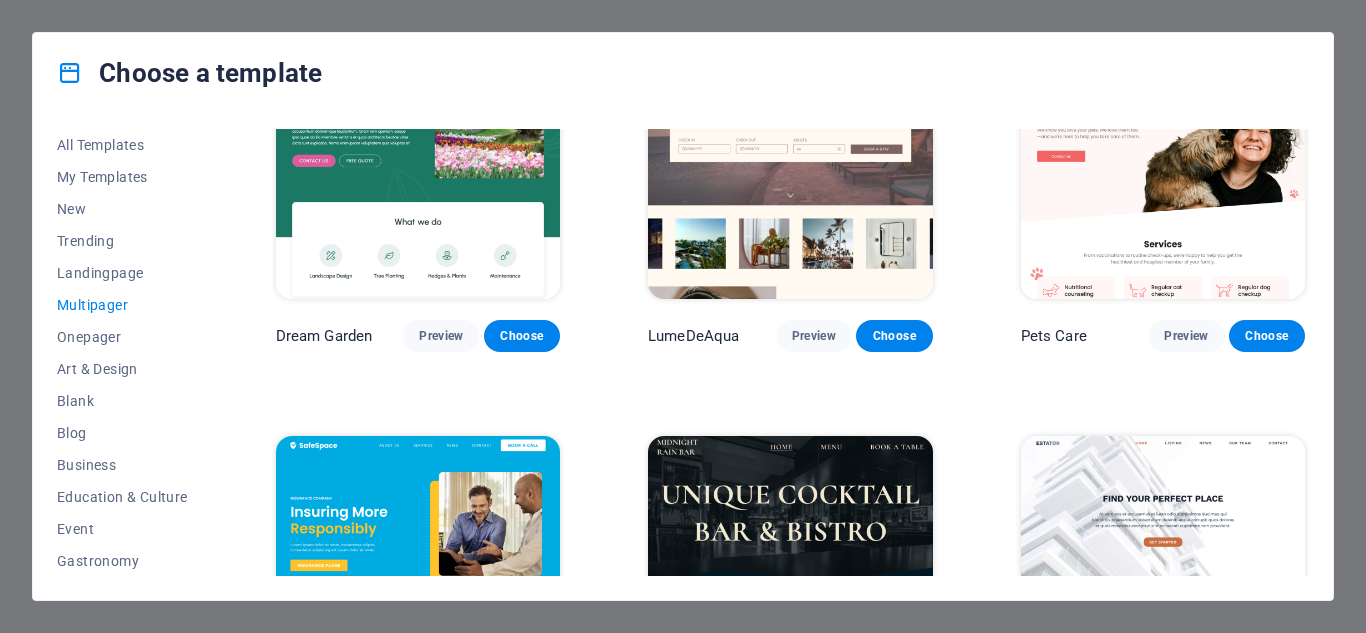 click at bounding box center (790, 168) 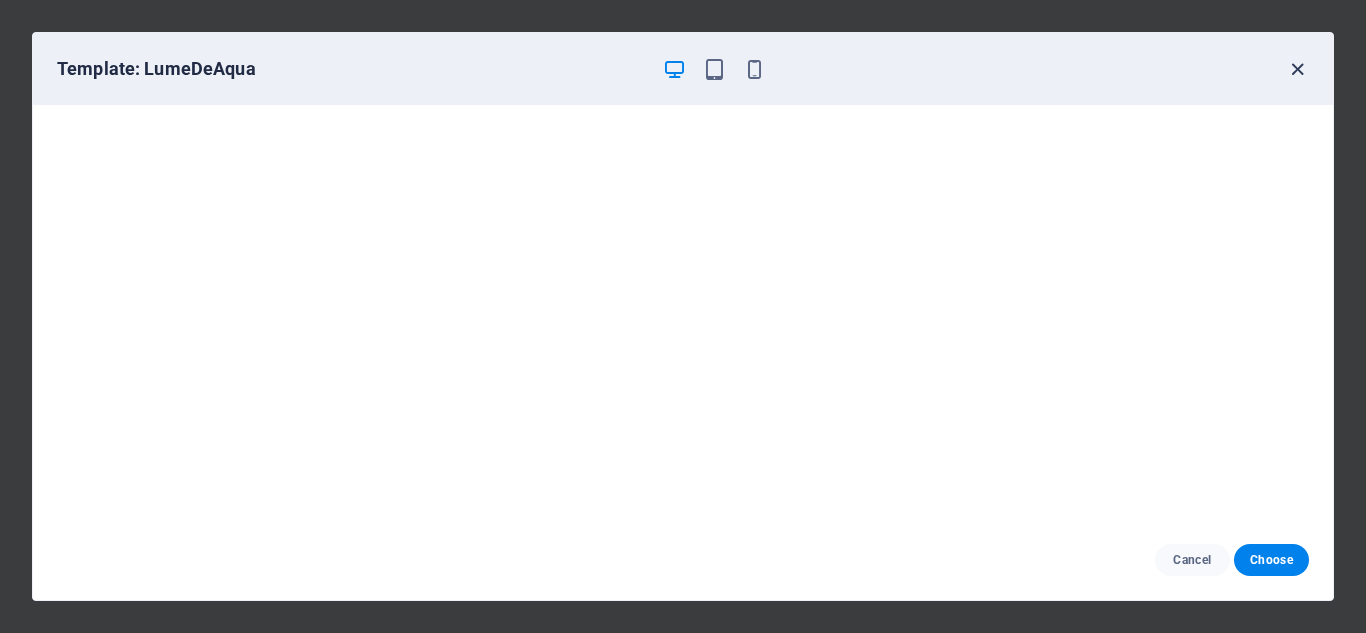click at bounding box center (1297, 69) 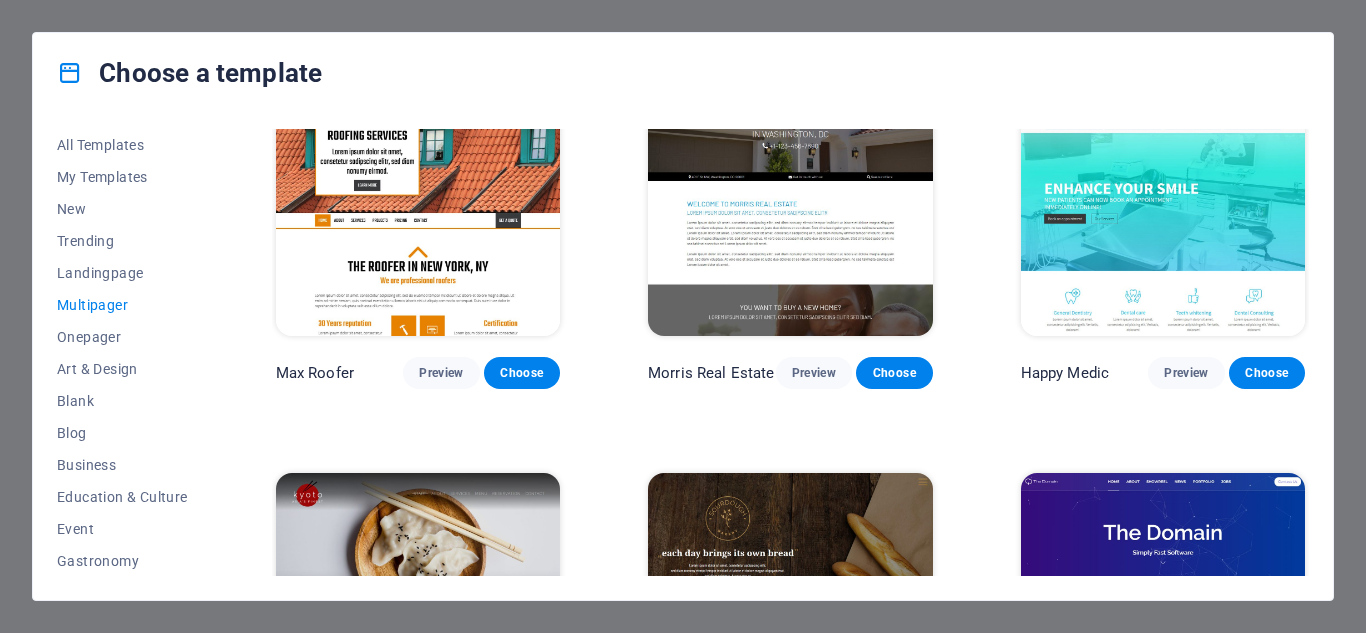 scroll, scrollTop: 4700, scrollLeft: 0, axis: vertical 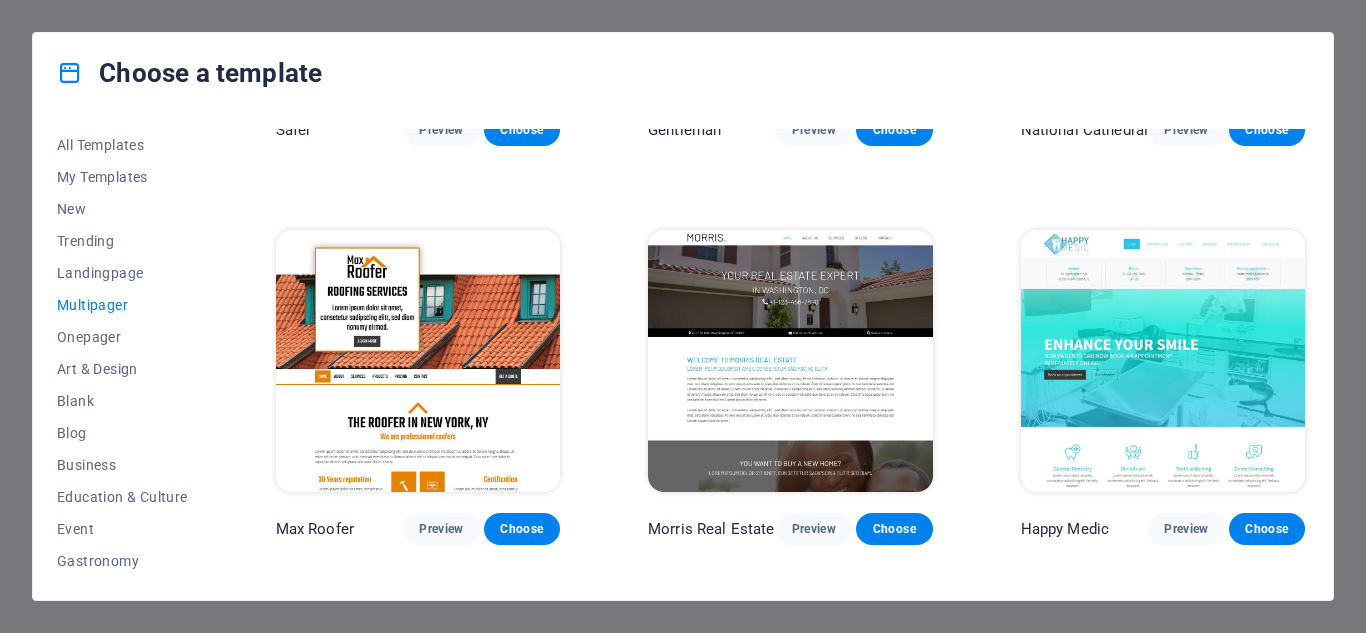 click at bounding box center (1163, 361) 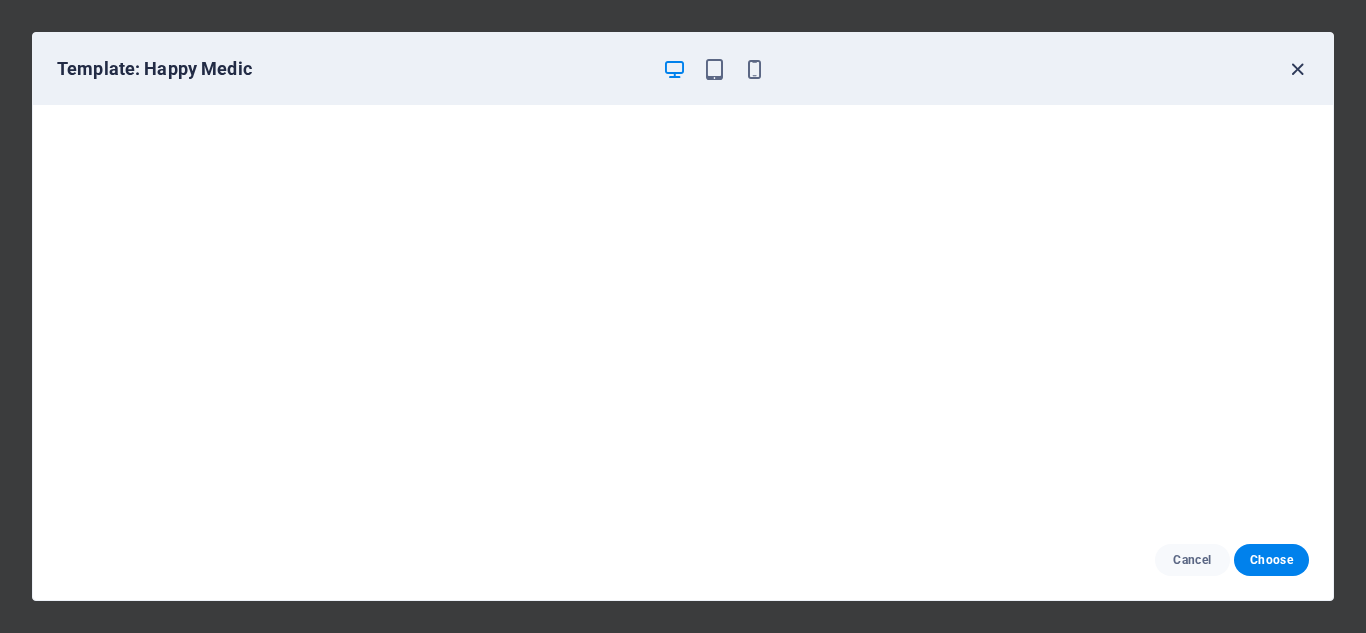 click at bounding box center [1297, 69] 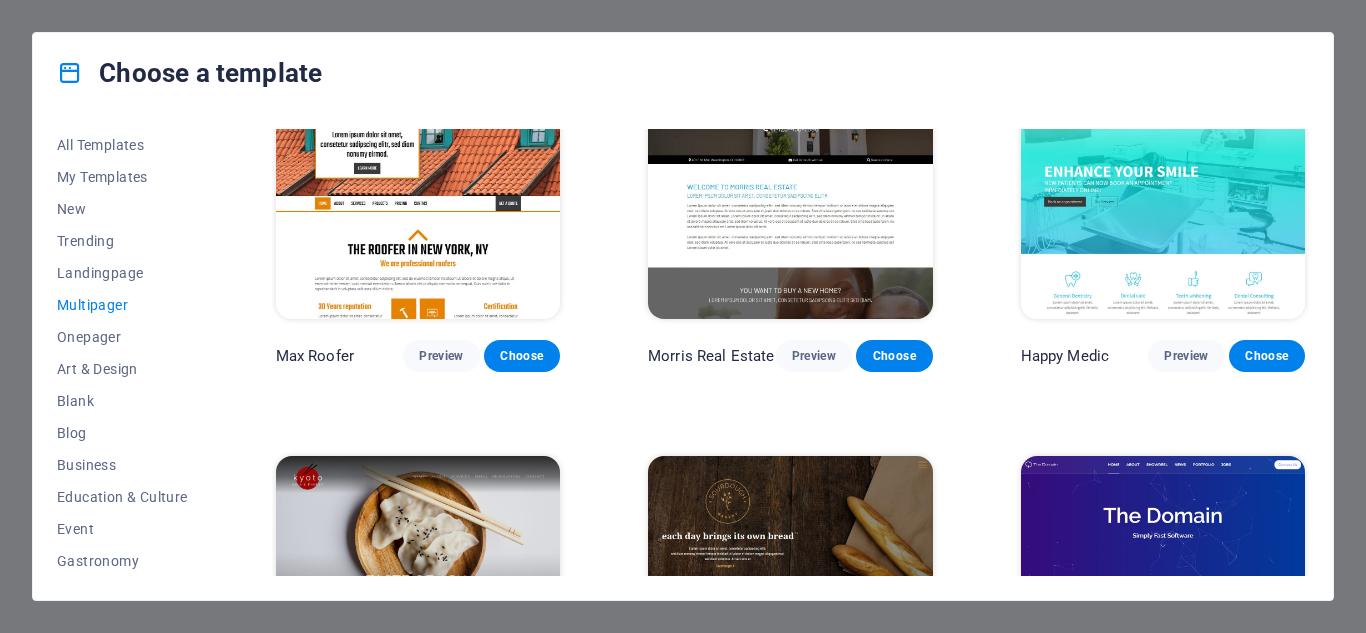 scroll, scrollTop: 4700, scrollLeft: 0, axis: vertical 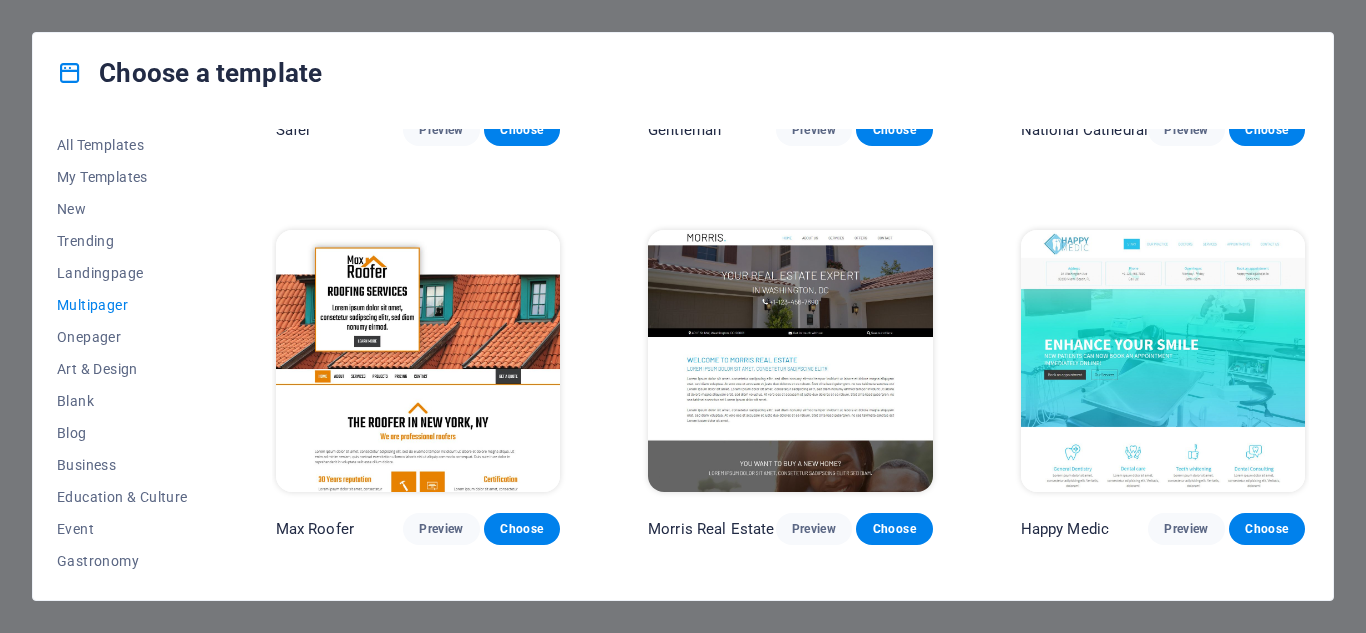 click at bounding box center [790, 361] 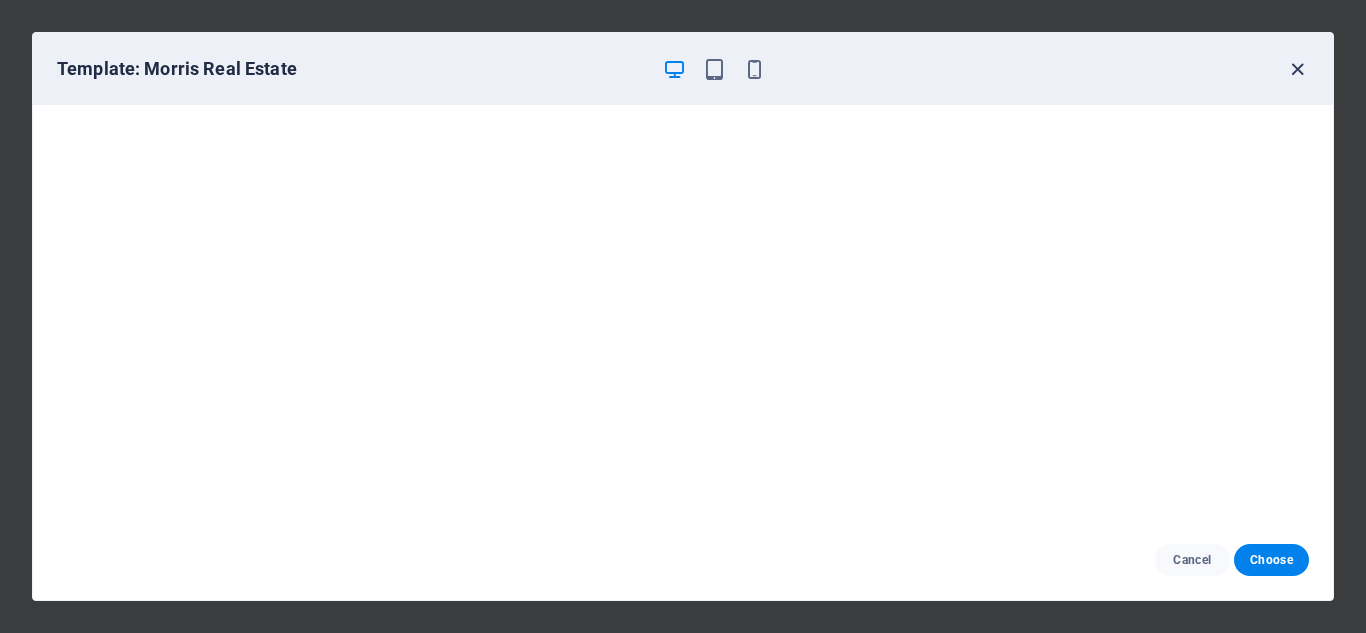 click at bounding box center (1297, 69) 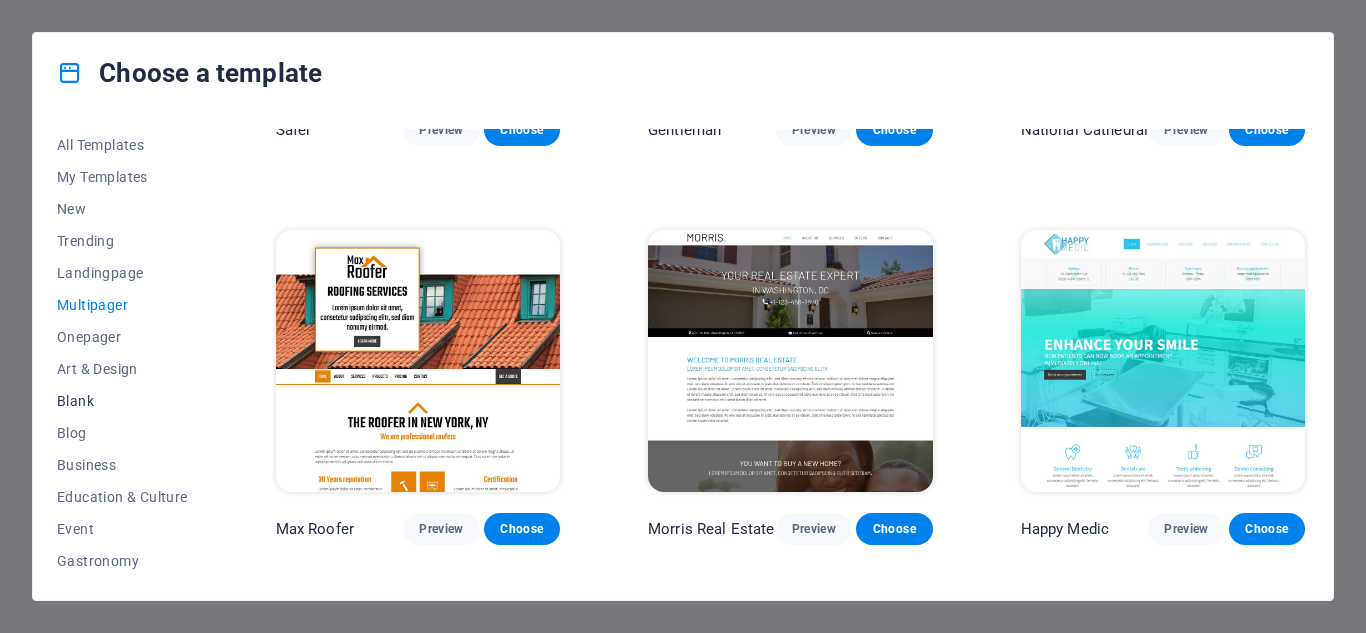click on "Blank" at bounding box center [122, 401] 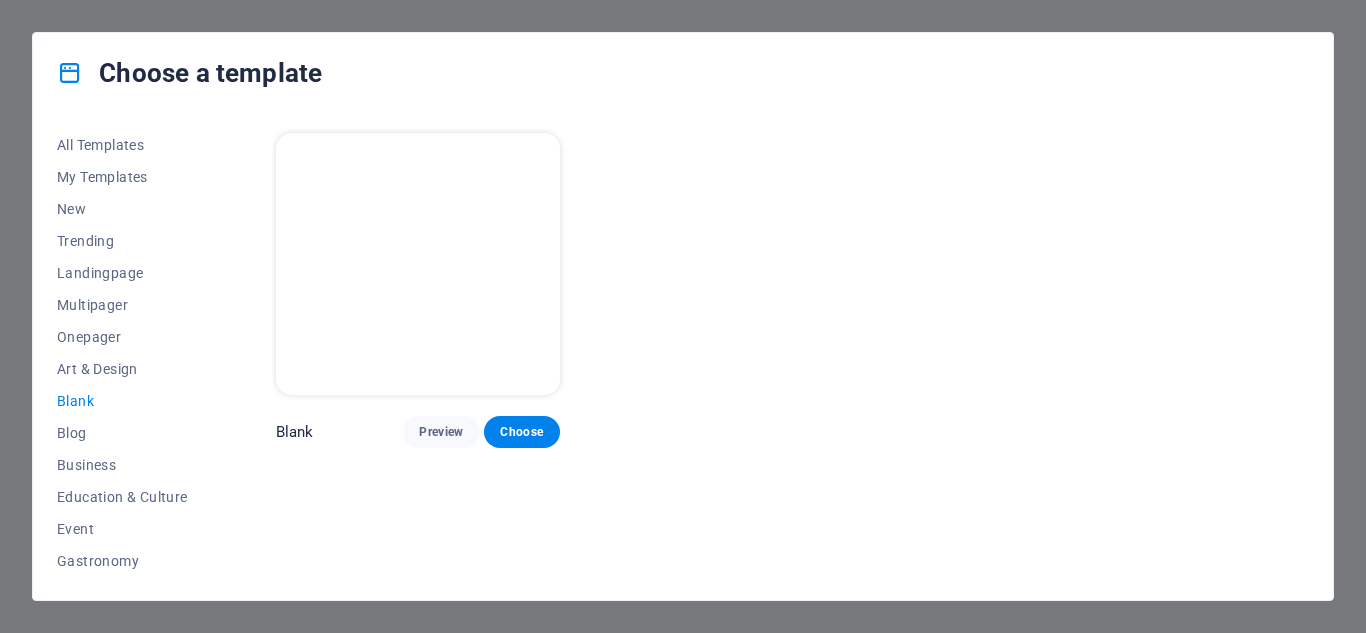 scroll, scrollTop: 0, scrollLeft: 0, axis: both 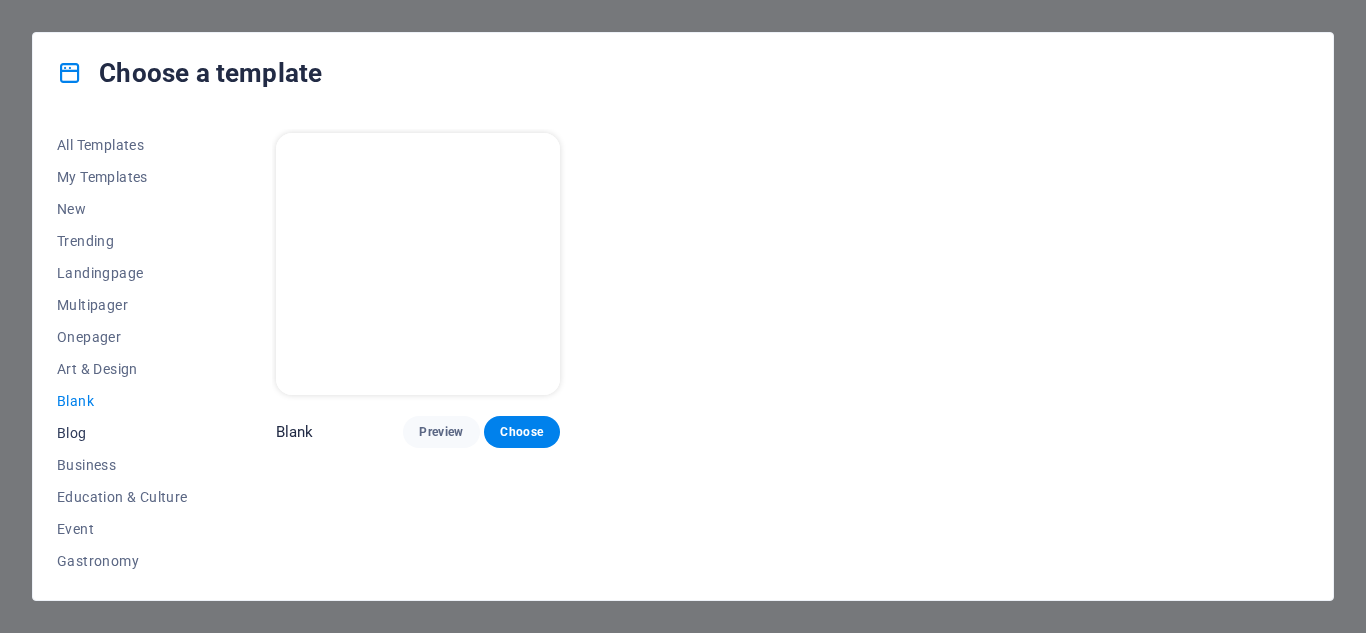 click on "Blog" at bounding box center (122, 433) 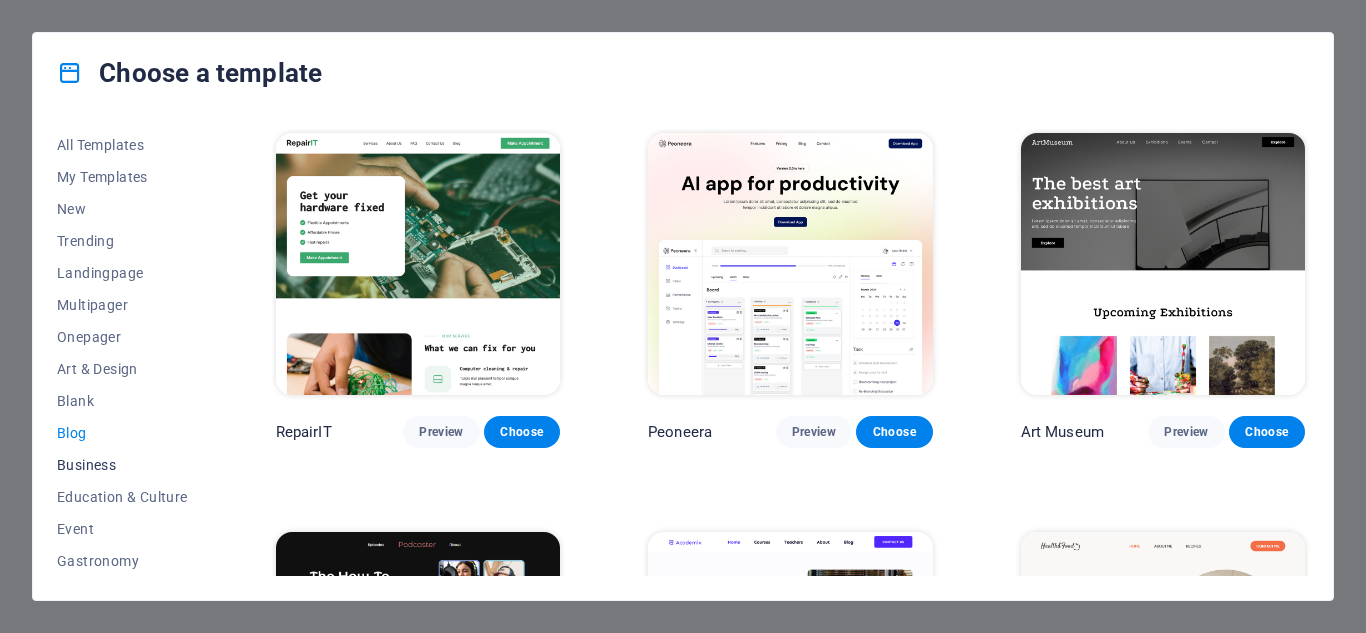 click on "Business" at bounding box center [122, 465] 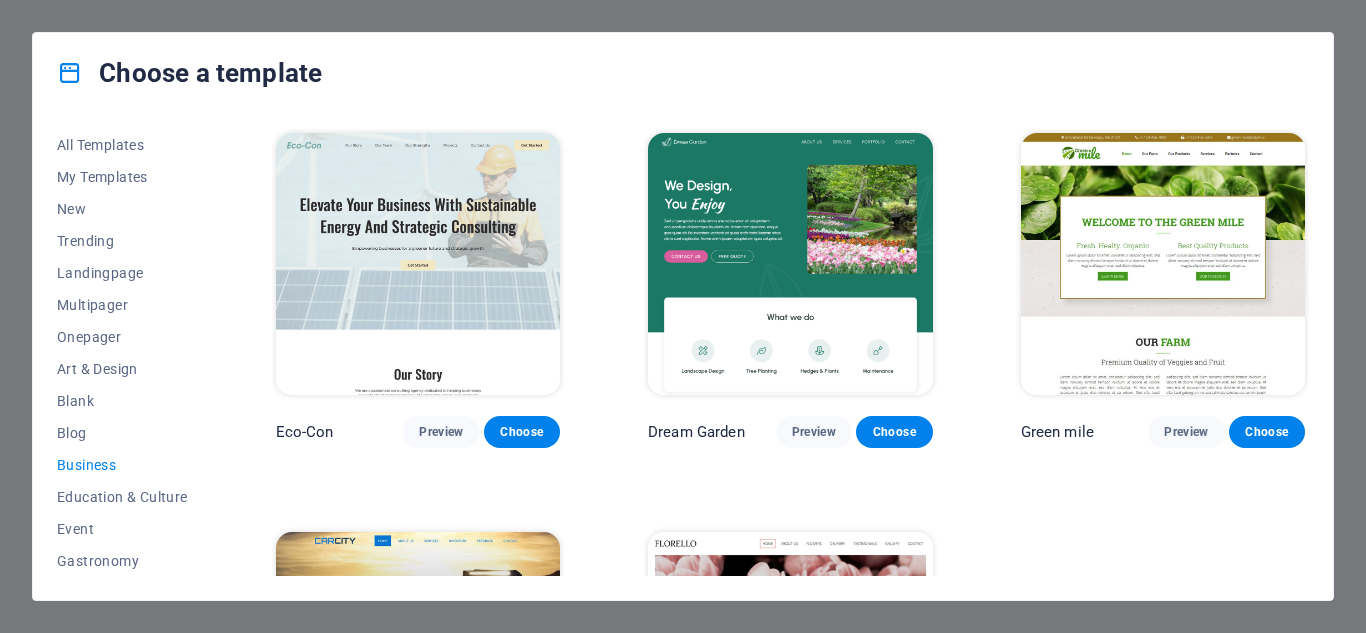 scroll, scrollTop: 267, scrollLeft: 0, axis: vertical 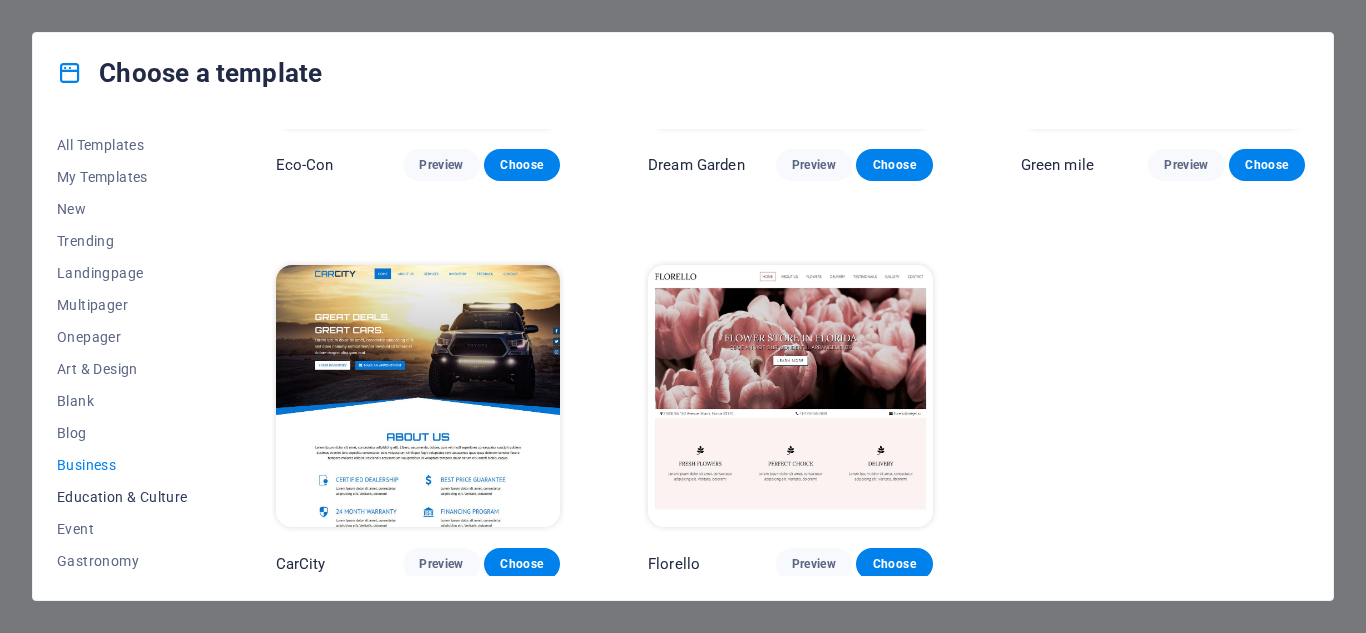 click on "Education & Culture" at bounding box center (122, 497) 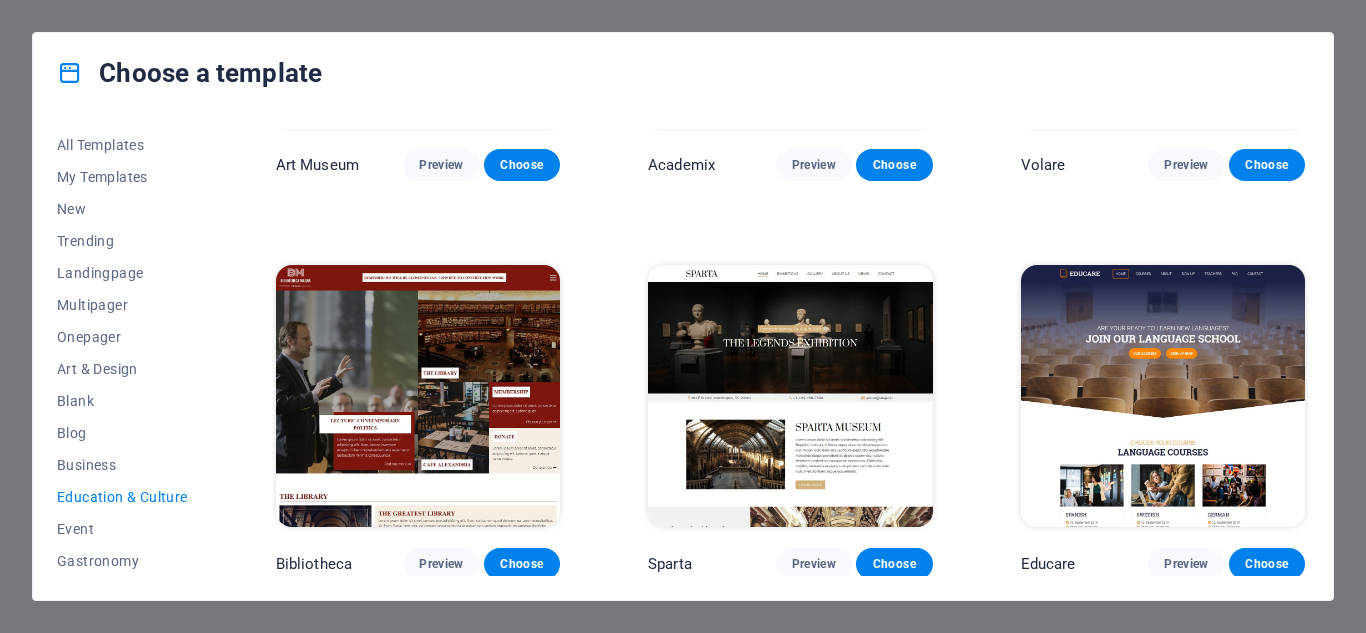 scroll, scrollTop: 267, scrollLeft: 0, axis: vertical 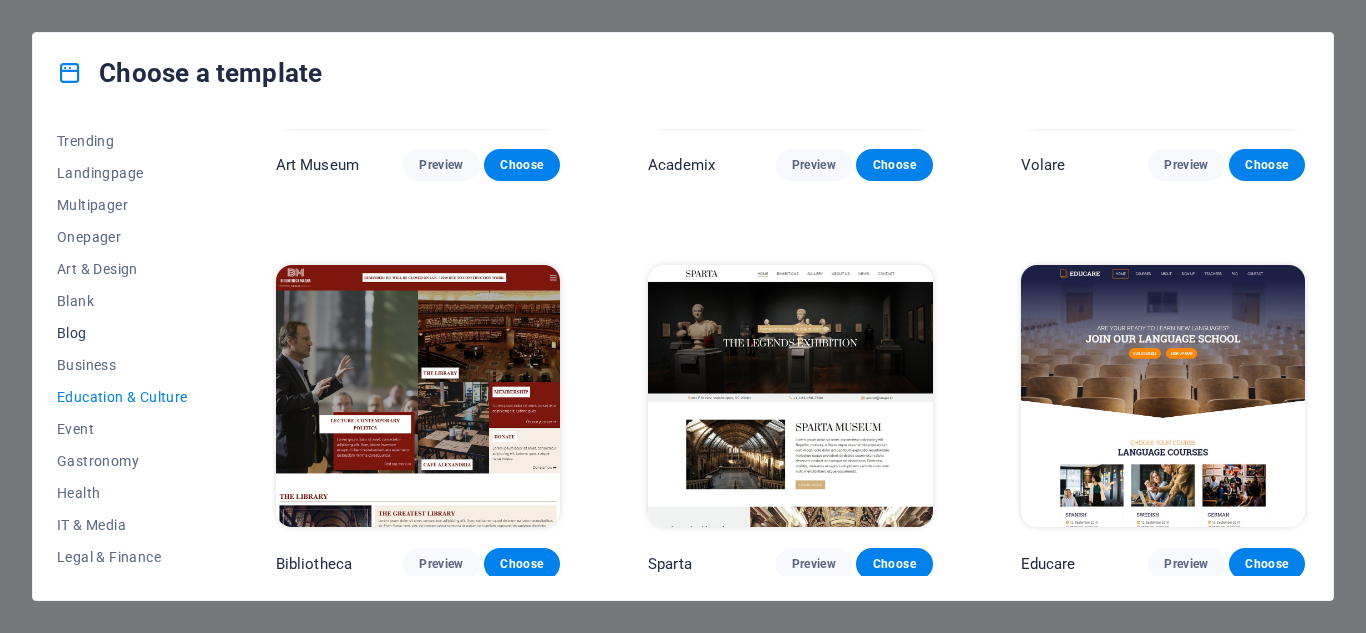 click on "Event" at bounding box center (122, 429) 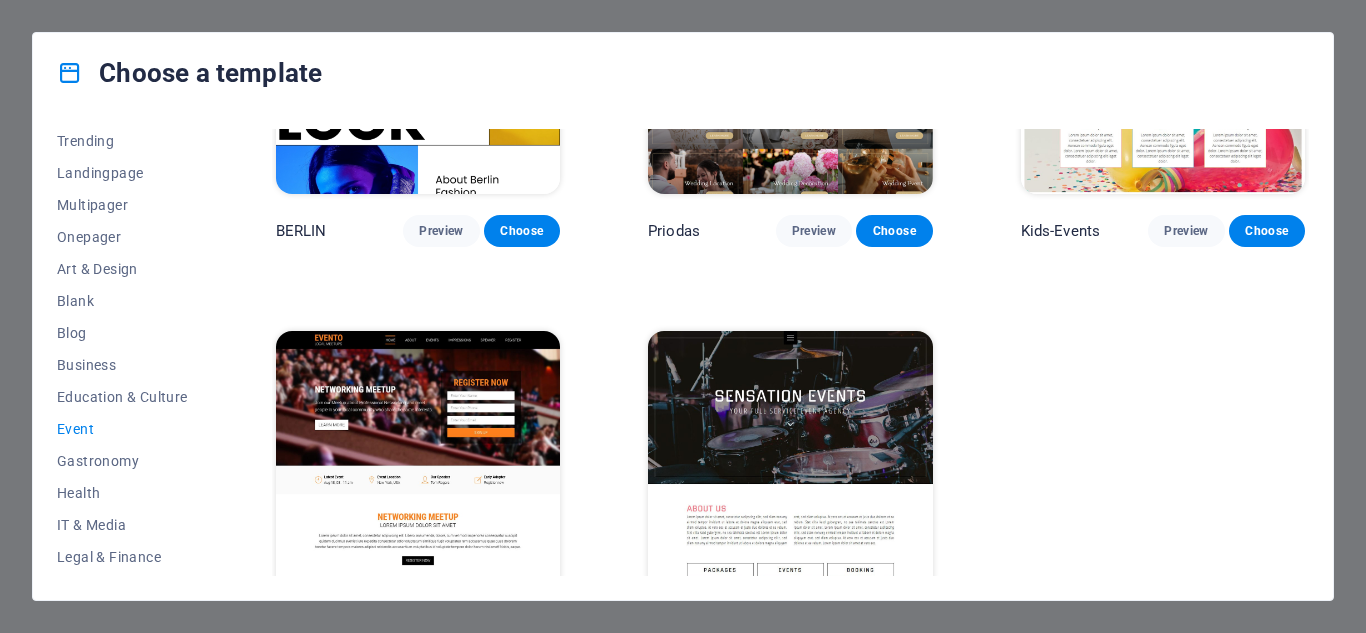 scroll, scrollTop: 663, scrollLeft: 0, axis: vertical 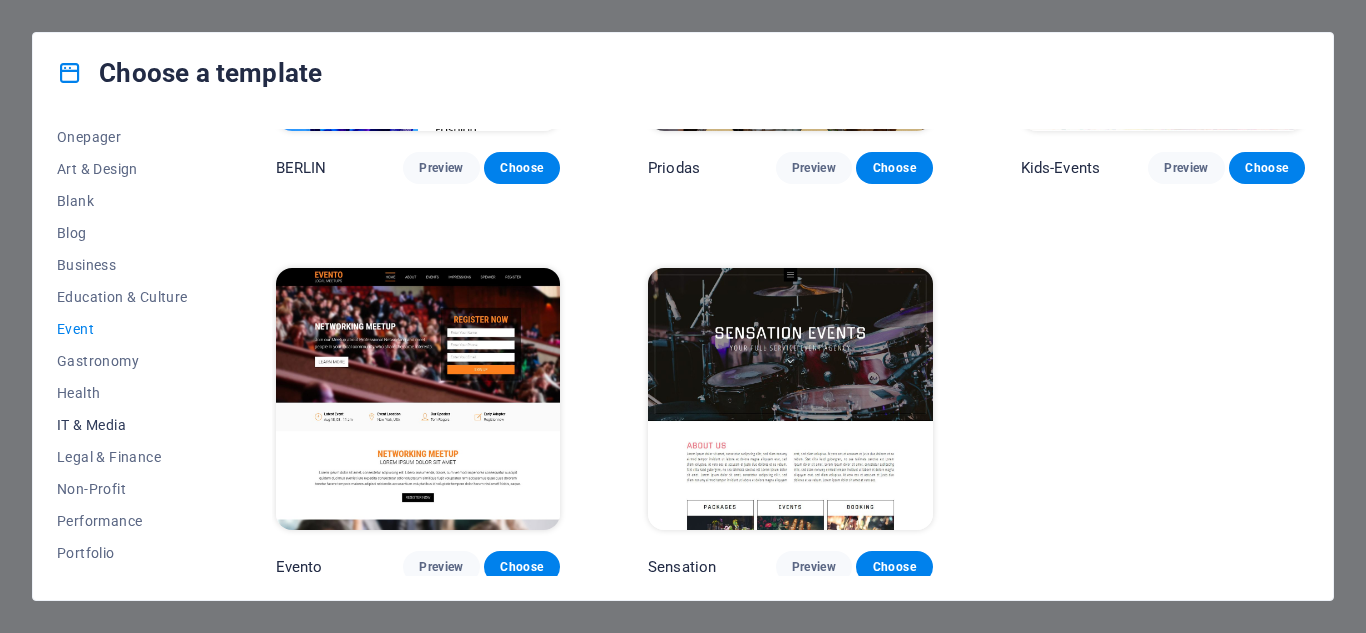 click on "IT & Media" at bounding box center [122, 425] 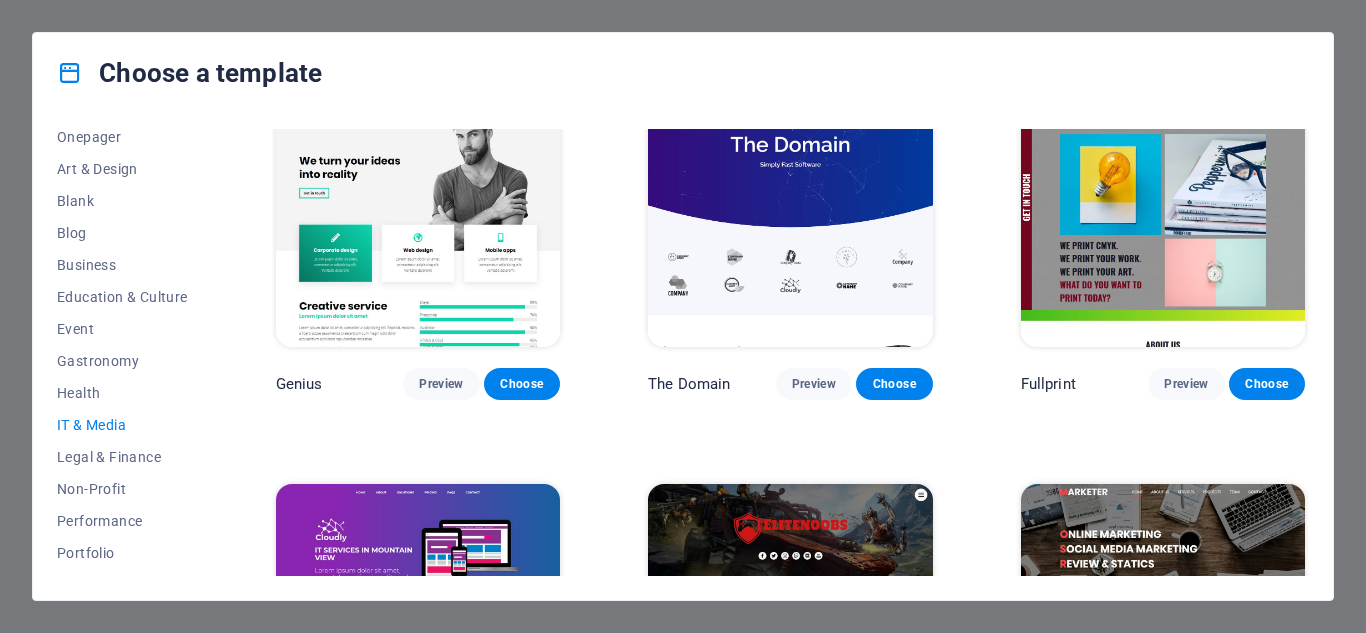 scroll, scrollTop: 863, scrollLeft: 0, axis: vertical 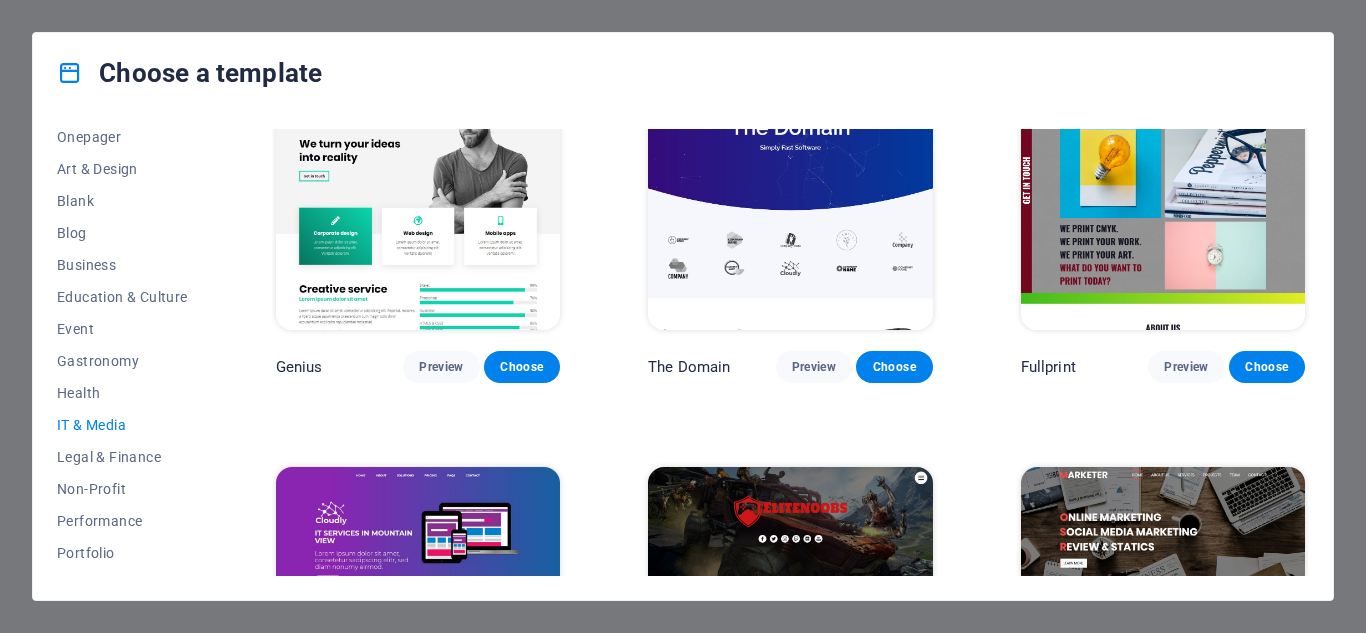click at bounding box center [418, 199] 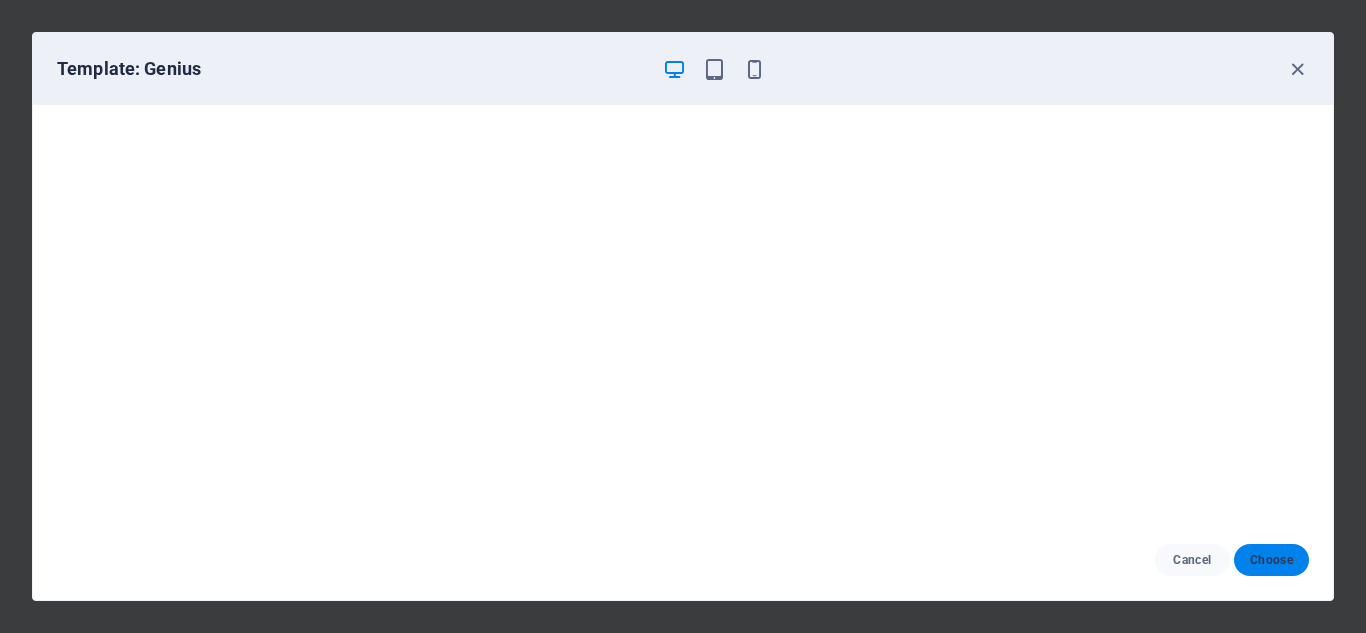 click on "Choose" at bounding box center [1271, 560] 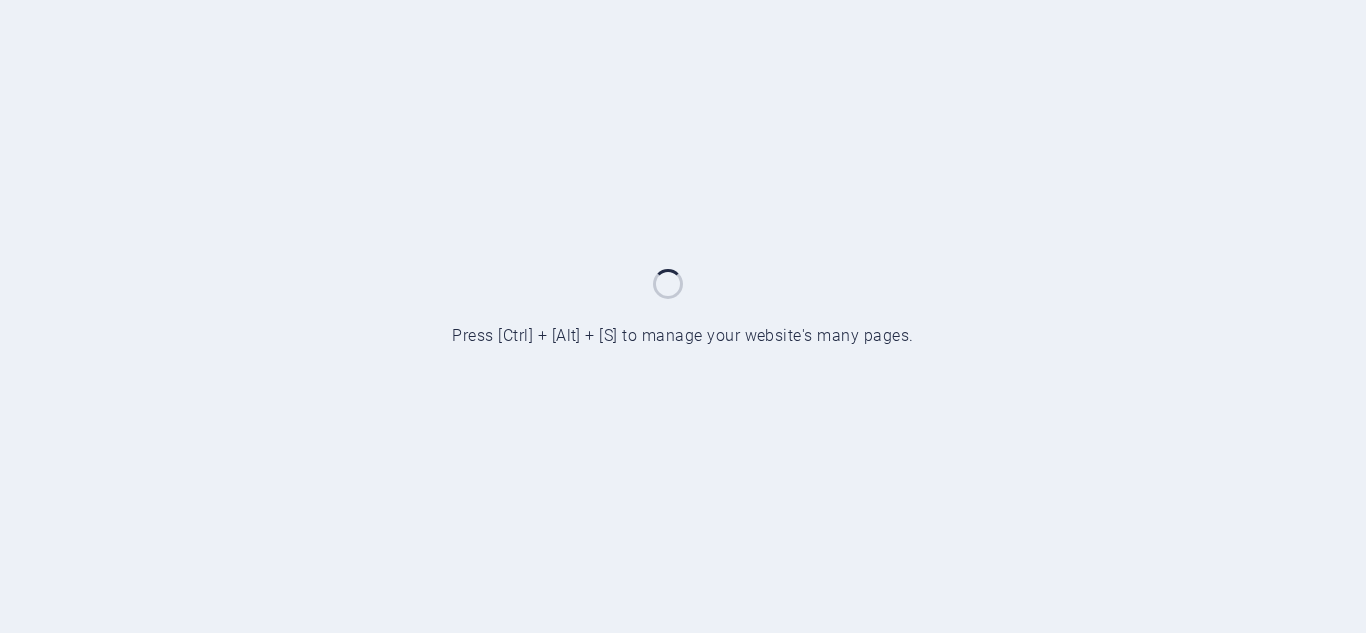 scroll, scrollTop: 0, scrollLeft: 0, axis: both 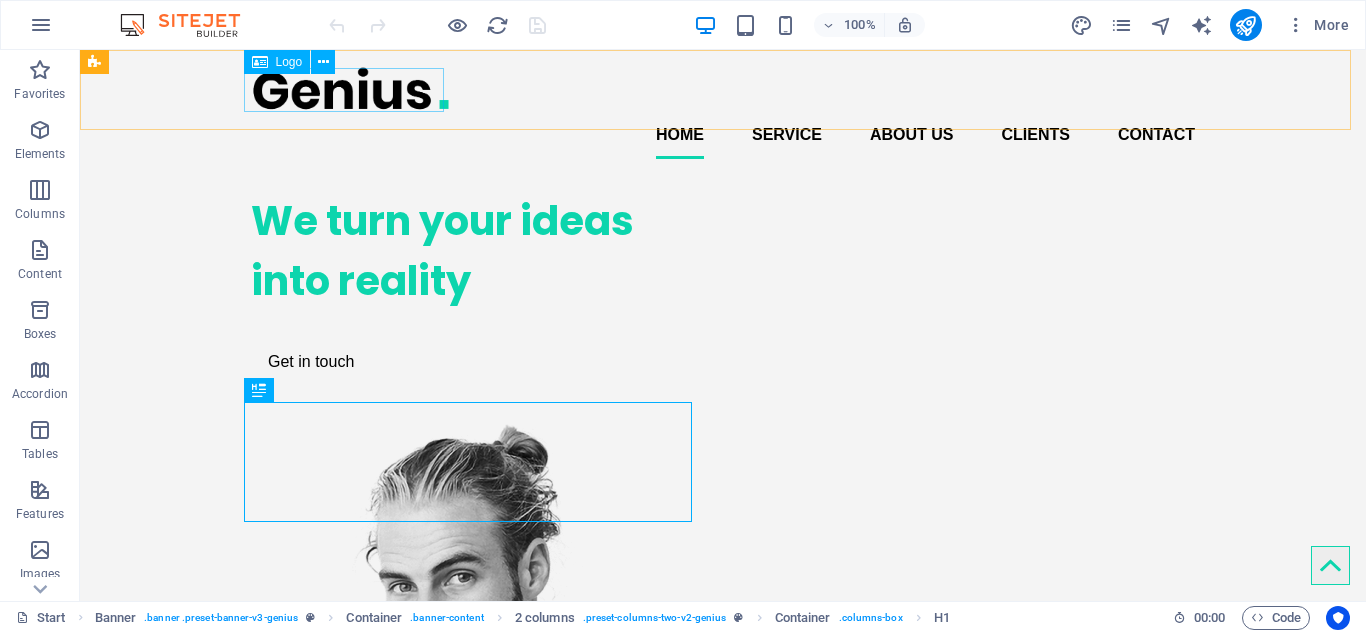 click on "Logo" at bounding box center [289, 62] 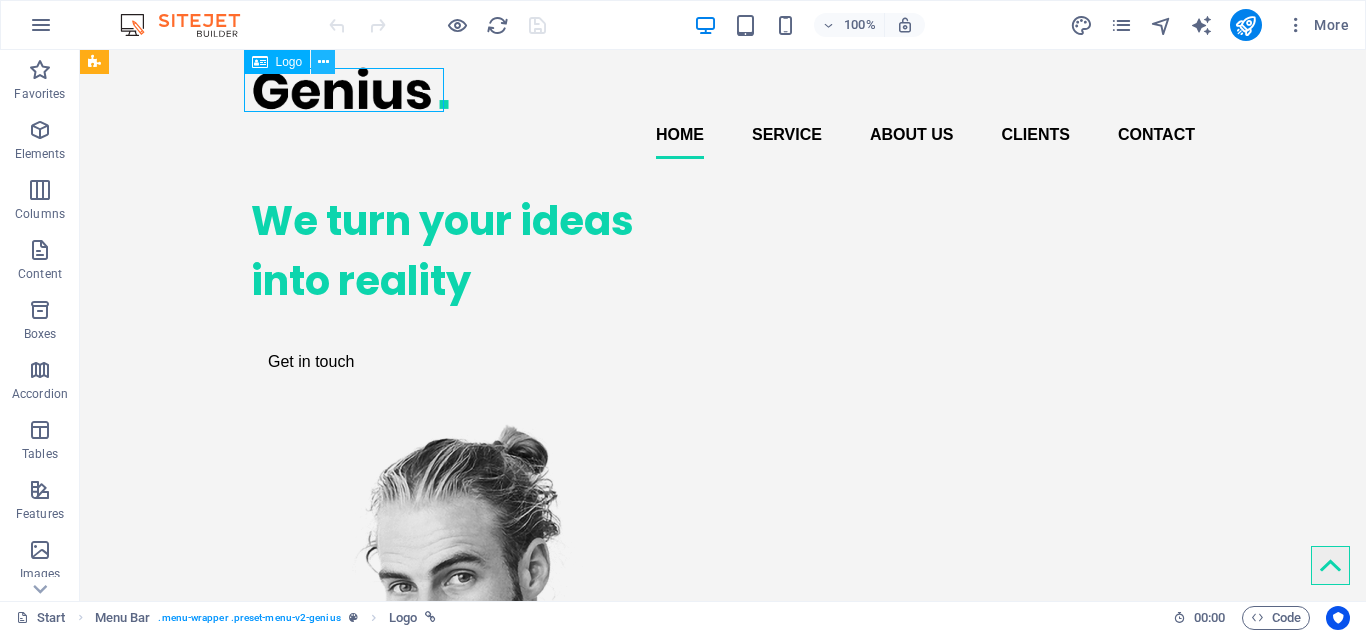 click at bounding box center [323, 62] 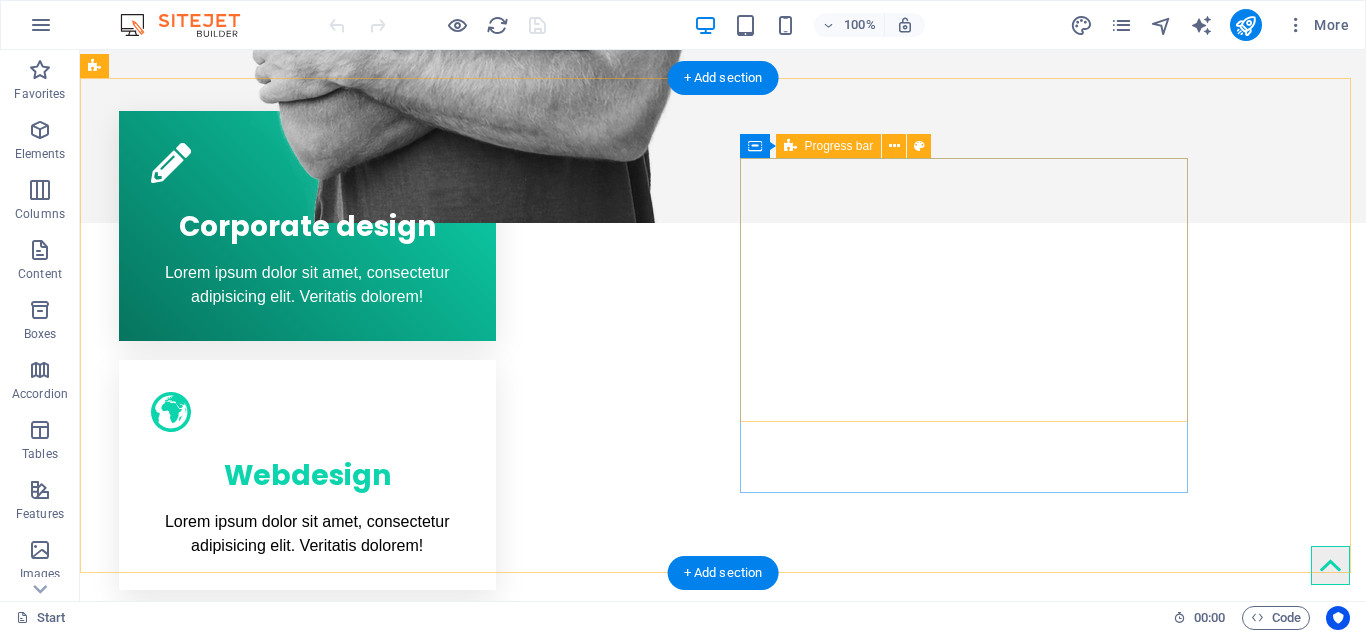 scroll, scrollTop: 1100, scrollLeft: 0, axis: vertical 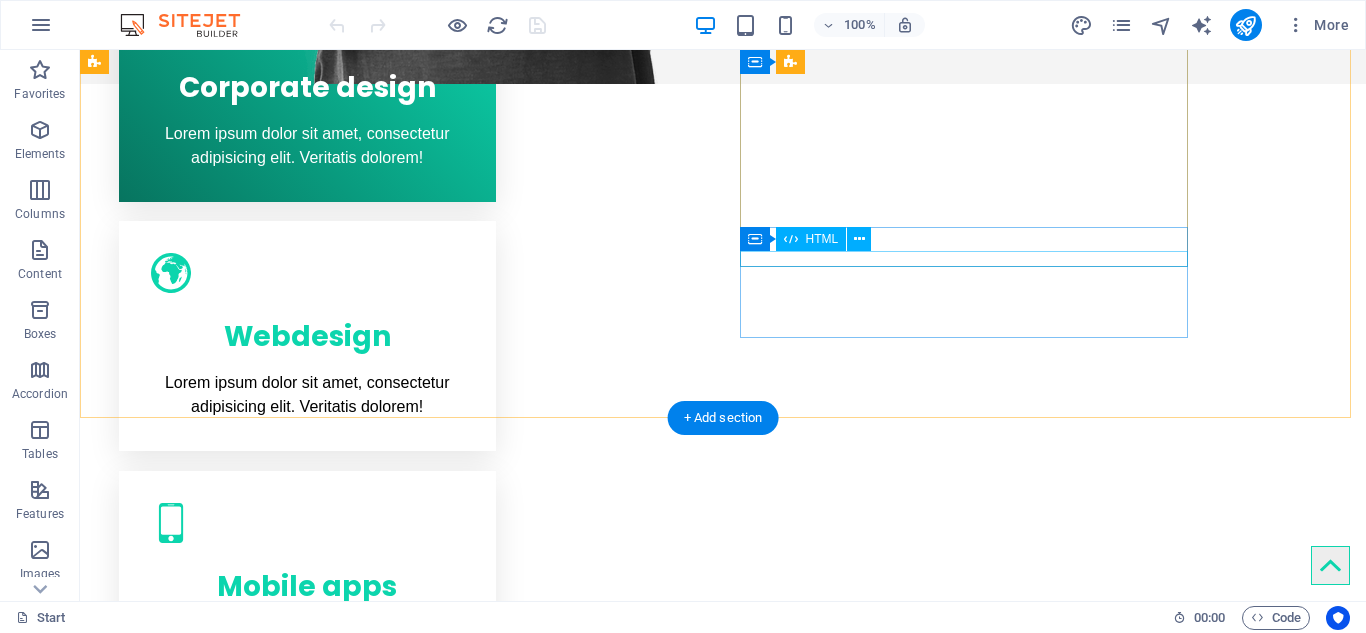 click at bounding box center [320, 1550] 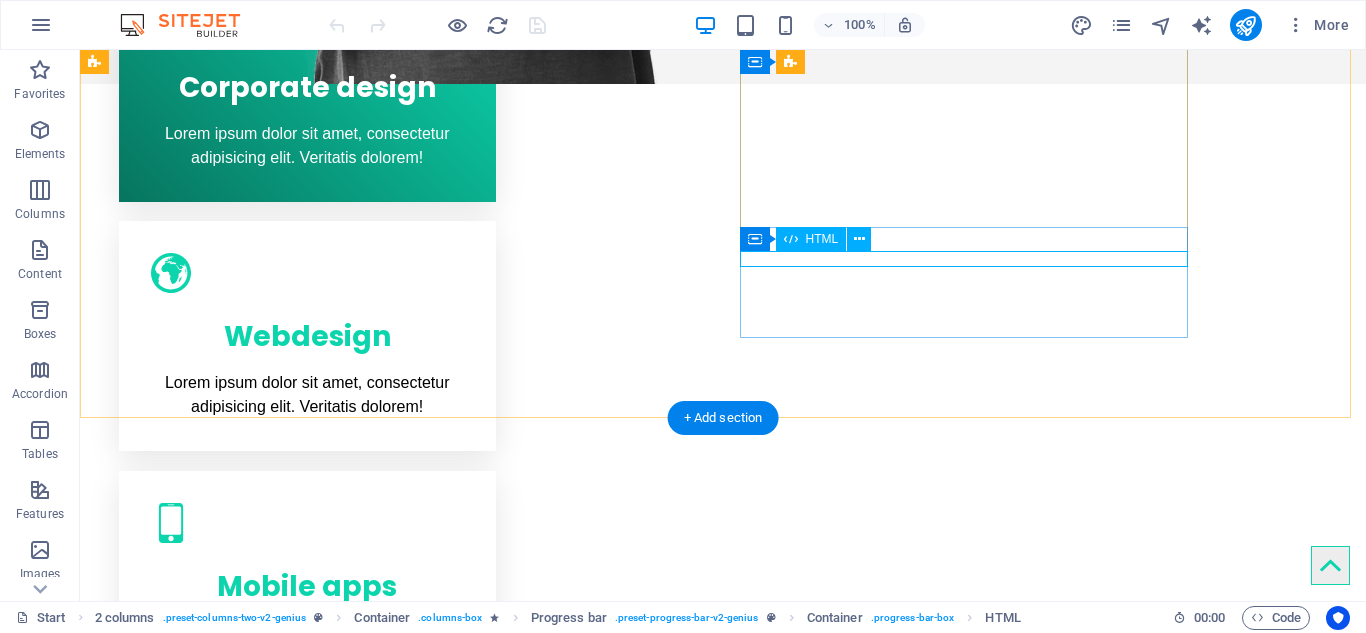 click at bounding box center (320, 1550) 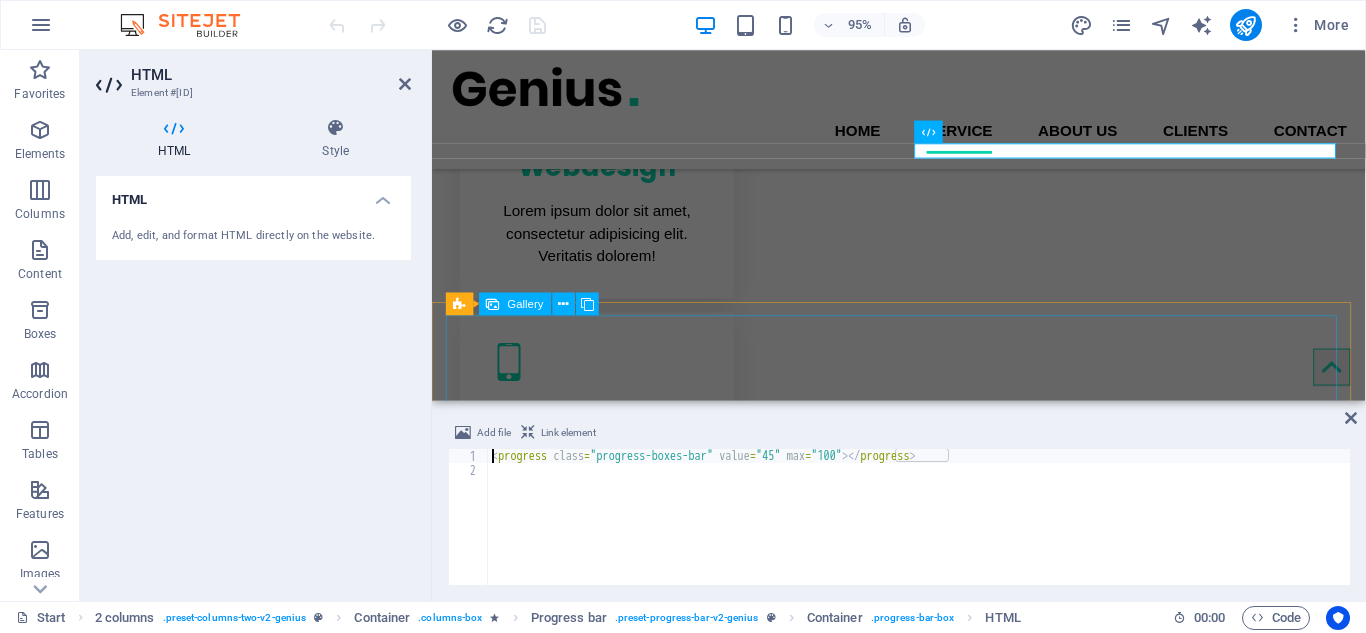 scroll, scrollTop: 1242, scrollLeft: 0, axis: vertical 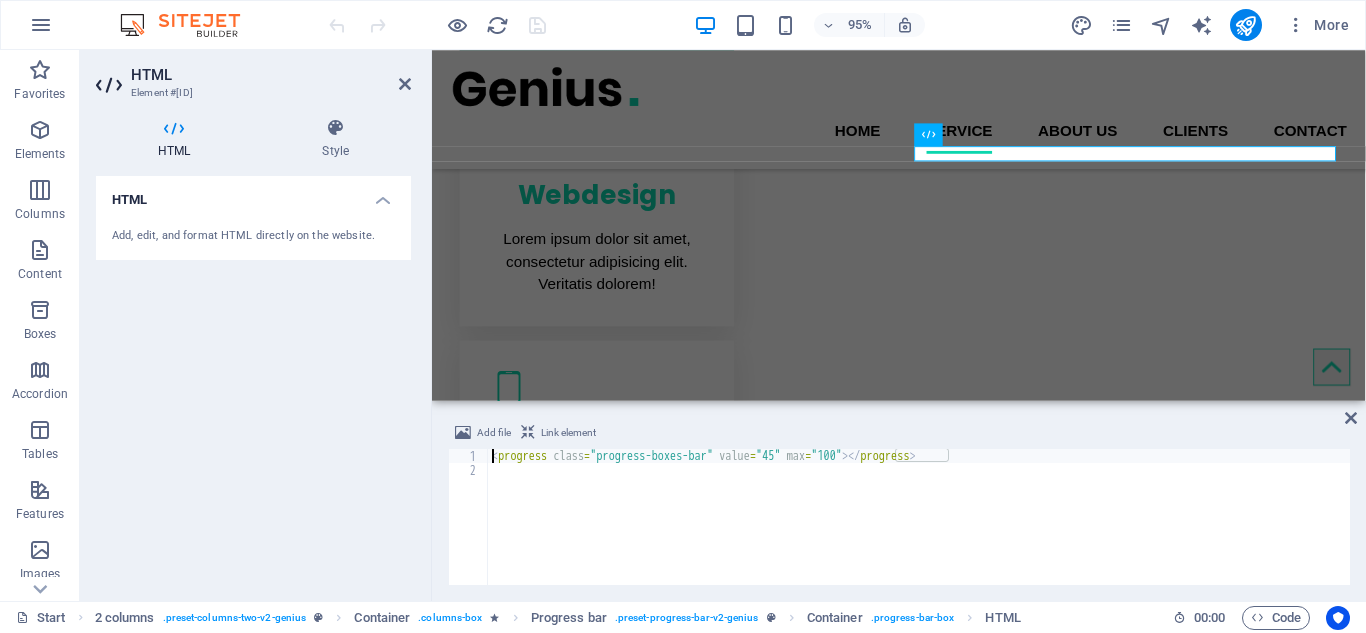 click on "HTML Element #ed-829090305 HTML Style HTML Add, edit, and format HTML directly on the website. Progress bar Element Layout How this element expands within the layout (Flexbox). Size Default auto px % 1/1 1/2 1/3 1/4 1/5 1/6 1/7 1/8 1/9 1/10 Grow Shrink Order Container layout Visible Visible Opacity 100 % Overflow Spacing Margin Default auto px % rem vw vh Custom Custom auto px % rem vw vh auto px % rem vw vh auto px % rem vw vh auto px % rem vw vh Padding Default px rem % vh vw Custom Custom px rem % vh vw px rem % vh vw px rem % vh vw px rem % vh vw Border Style              - Width 1 auto px rem % vh vw Custom Custom 1 auto px rem % vh vw 1 auto px rem % vh vw 1 auto px rem % vh vw 1 auto px rem % vh vw  - Color Round corners Default px rem % vh vw Custom Custom px rem % vh vw px rem % vh vw px rem % vh vw px rem % vh vw Shadow Default None Outside Inside Color X offset 0 px rem vh vw Y offset 0 px rem vh vw Blur 0 px rem % vh vw Spread 0 px rem vh vw Text Shadow Default None Outside Color 0 px vh" at bounding box center [256, 325] 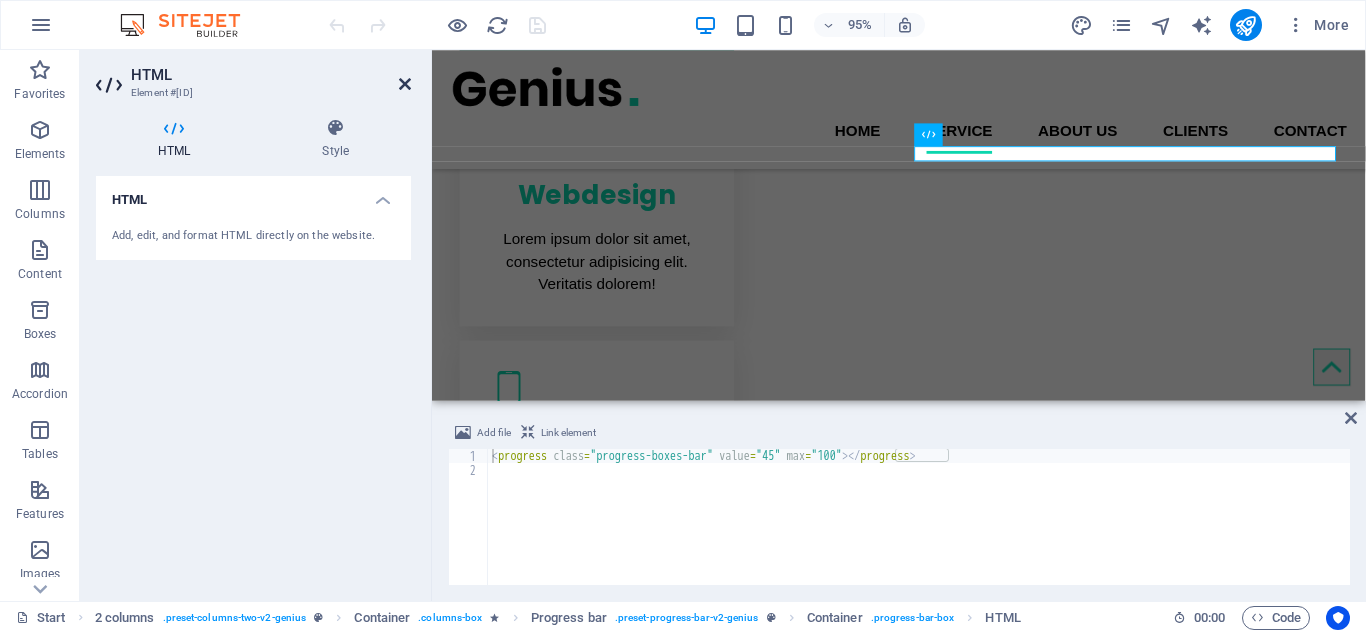 click at bounding box center (405, 84) 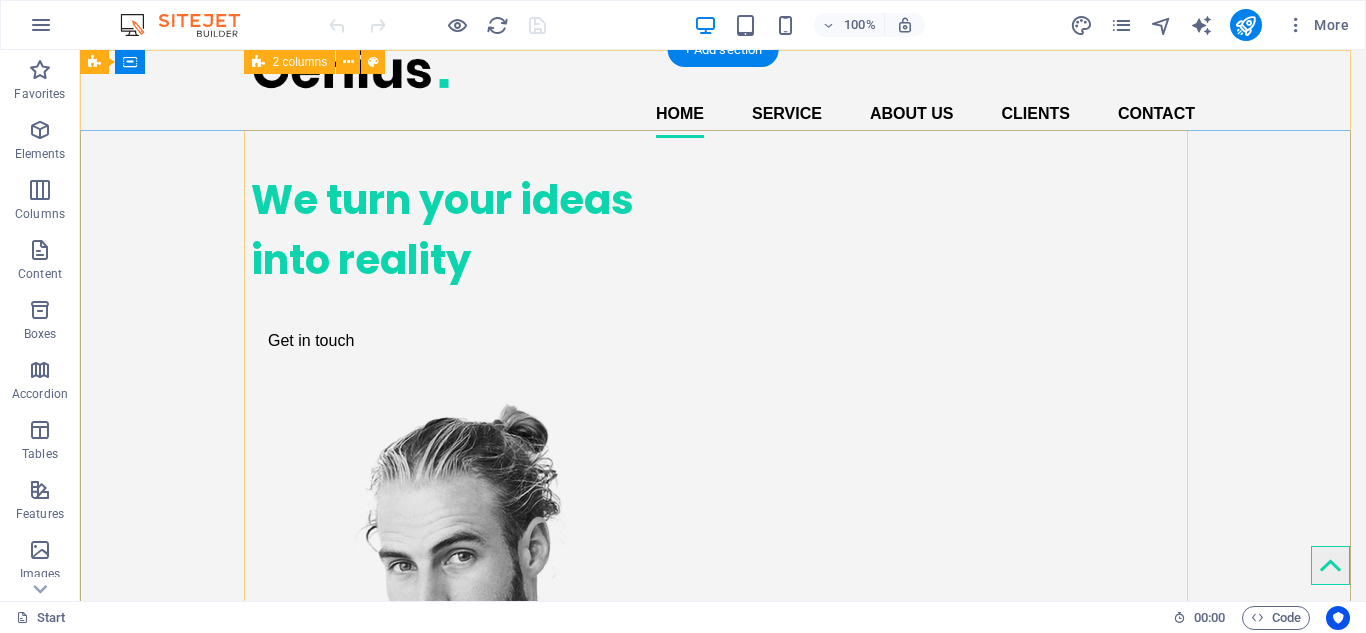 scroll, scrollTop: 0, scrollLeft: 0, axis: both 